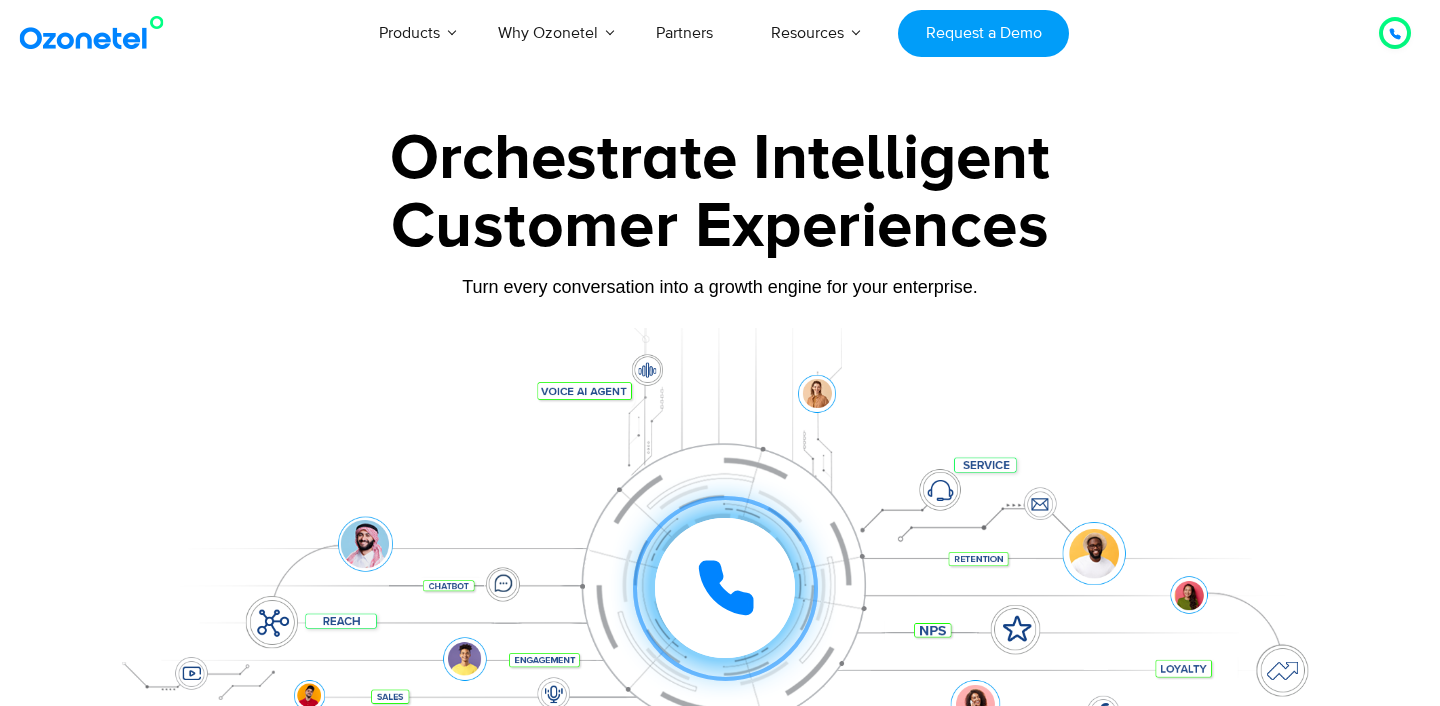 scroll, scrollTop: 0, scrollLeft: 0, axis: both 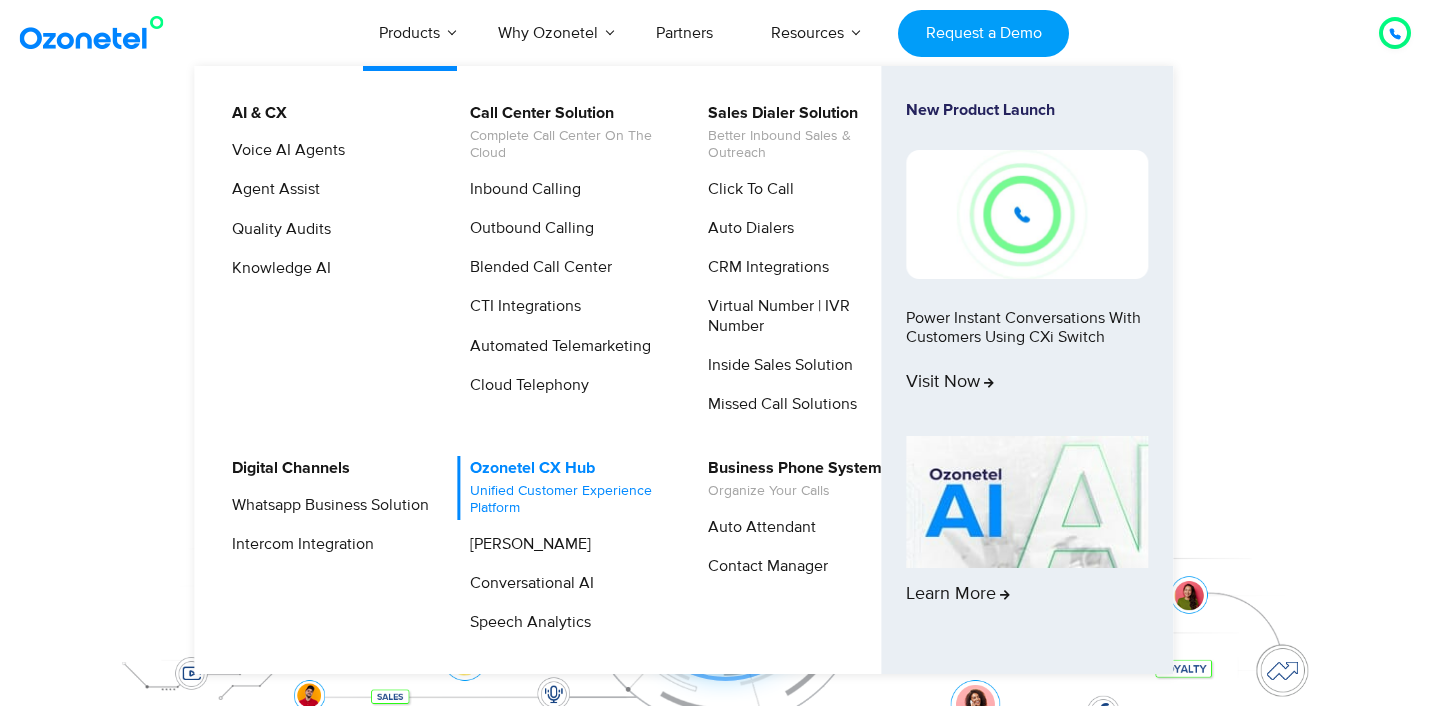 click on "Unified customer experience platform" at bounding box center (568, 500) 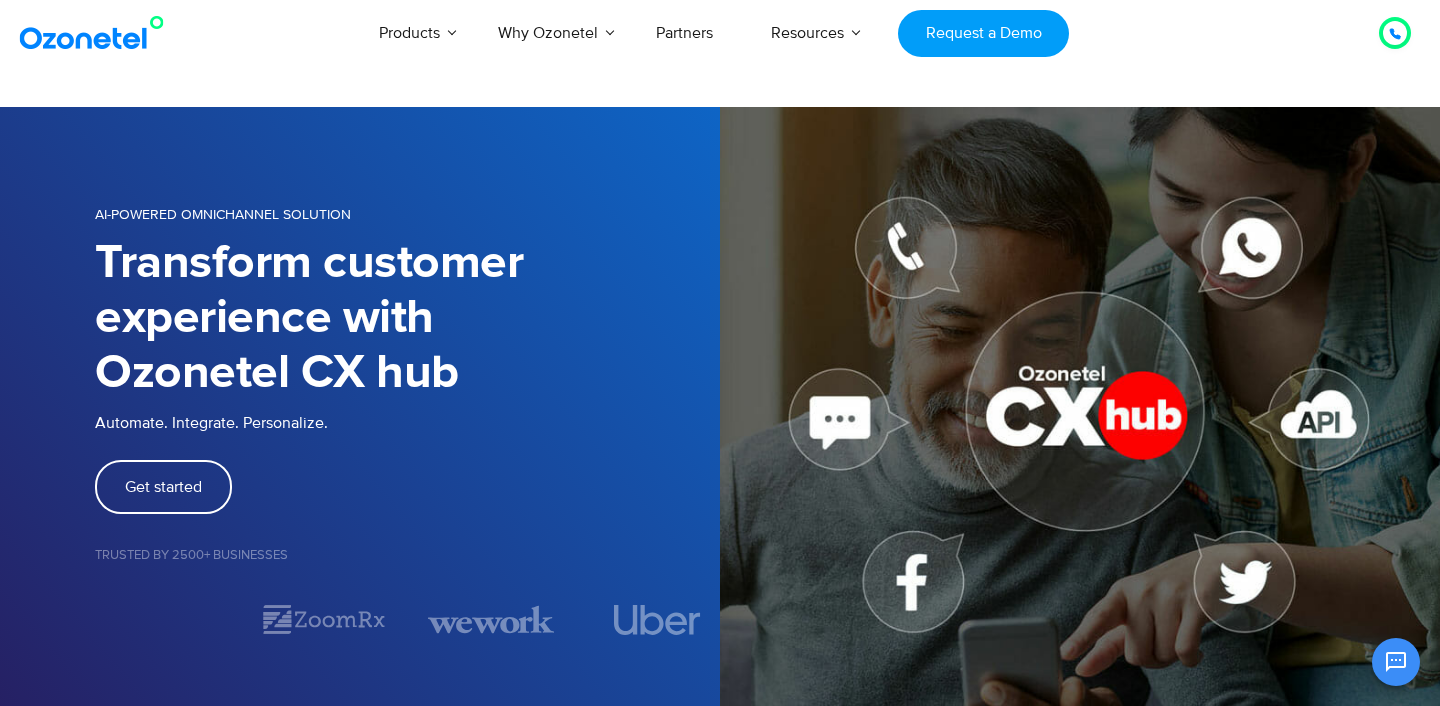 scroll, scrollTop: 0, scrollLeft: 0, axis: both 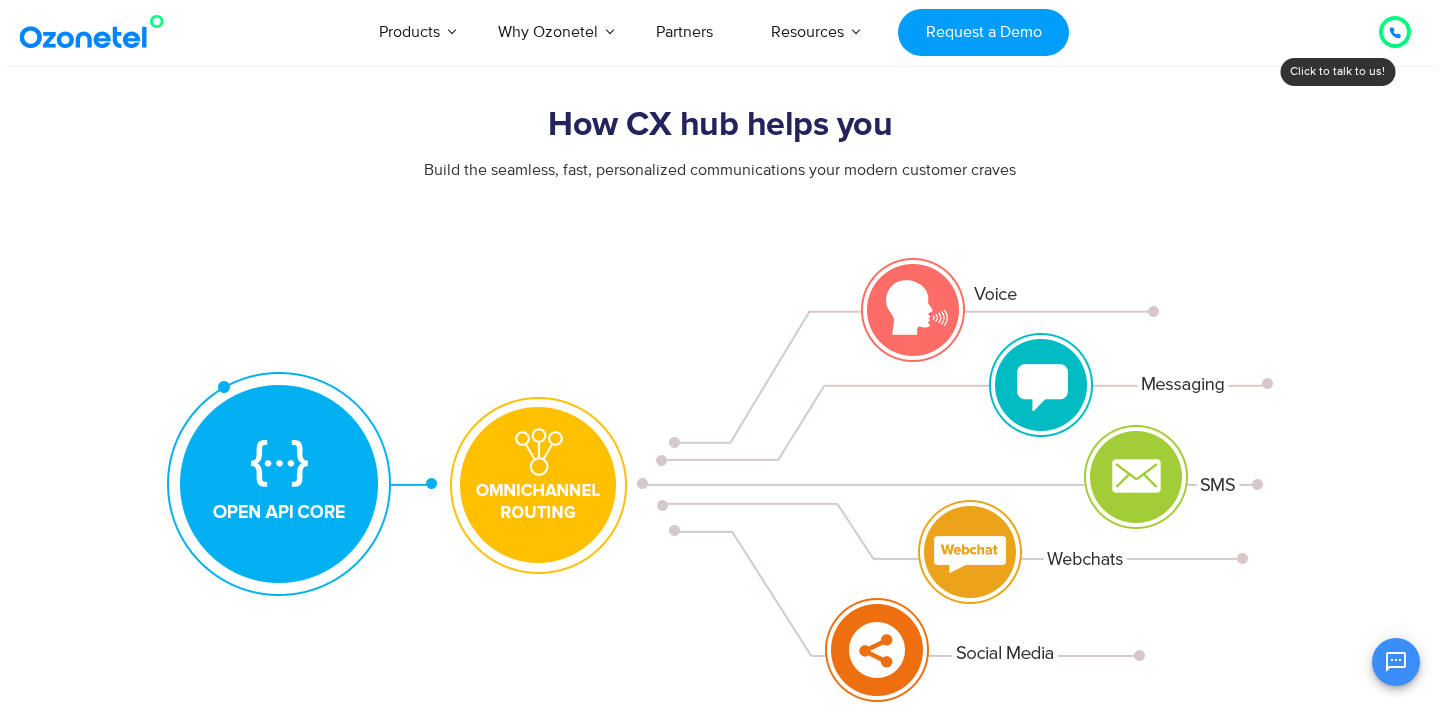 click at bounding box center (720, 482) 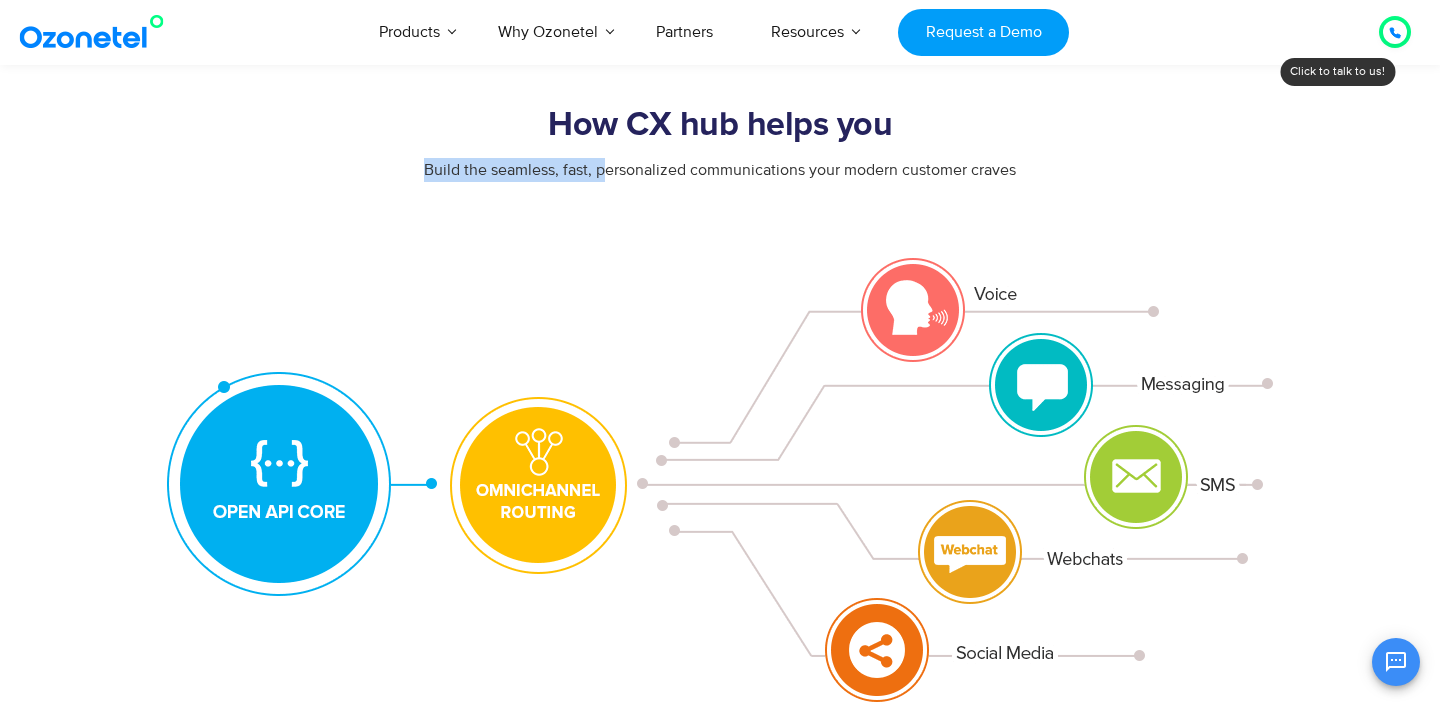 drag, startPoint x: 588, startPoint y: 148, endPoint x: 607, endPoint y: 177, distance: 34.669872 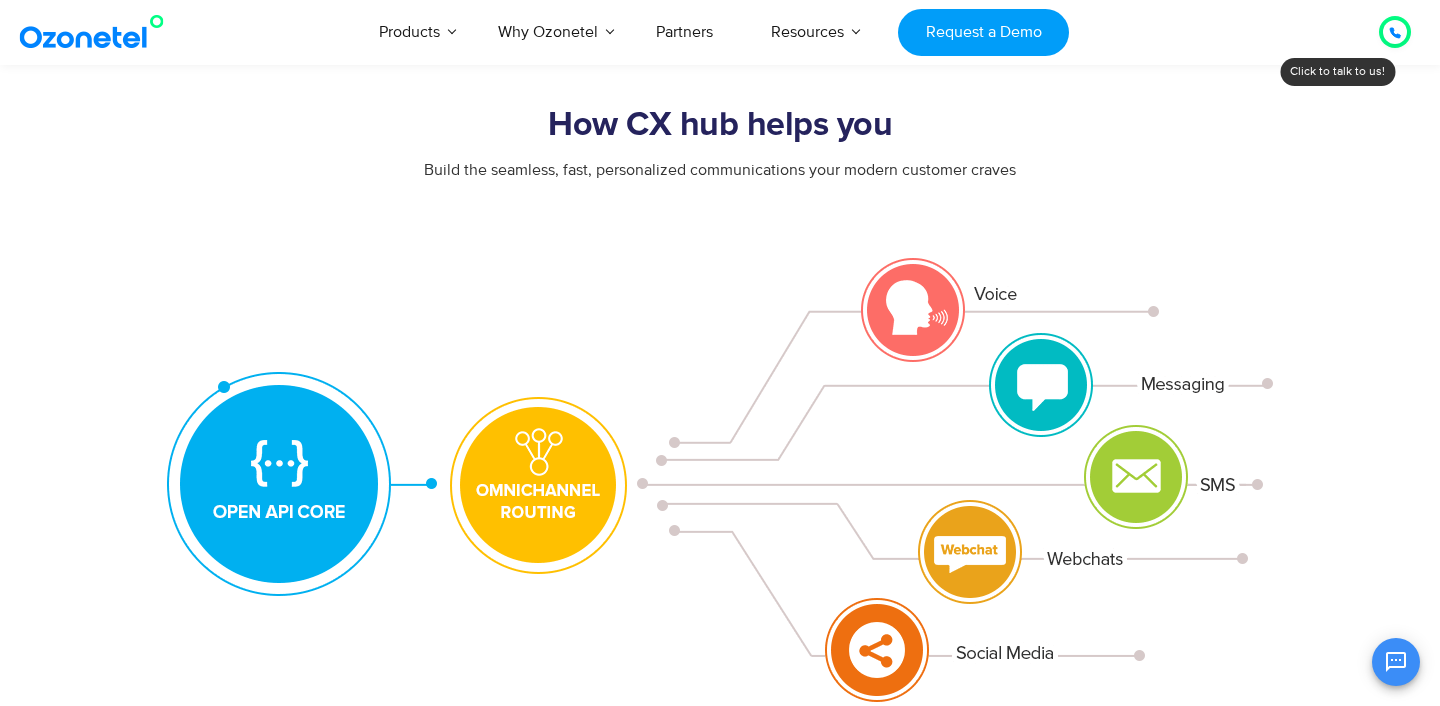click at bounding box center (720, 482) 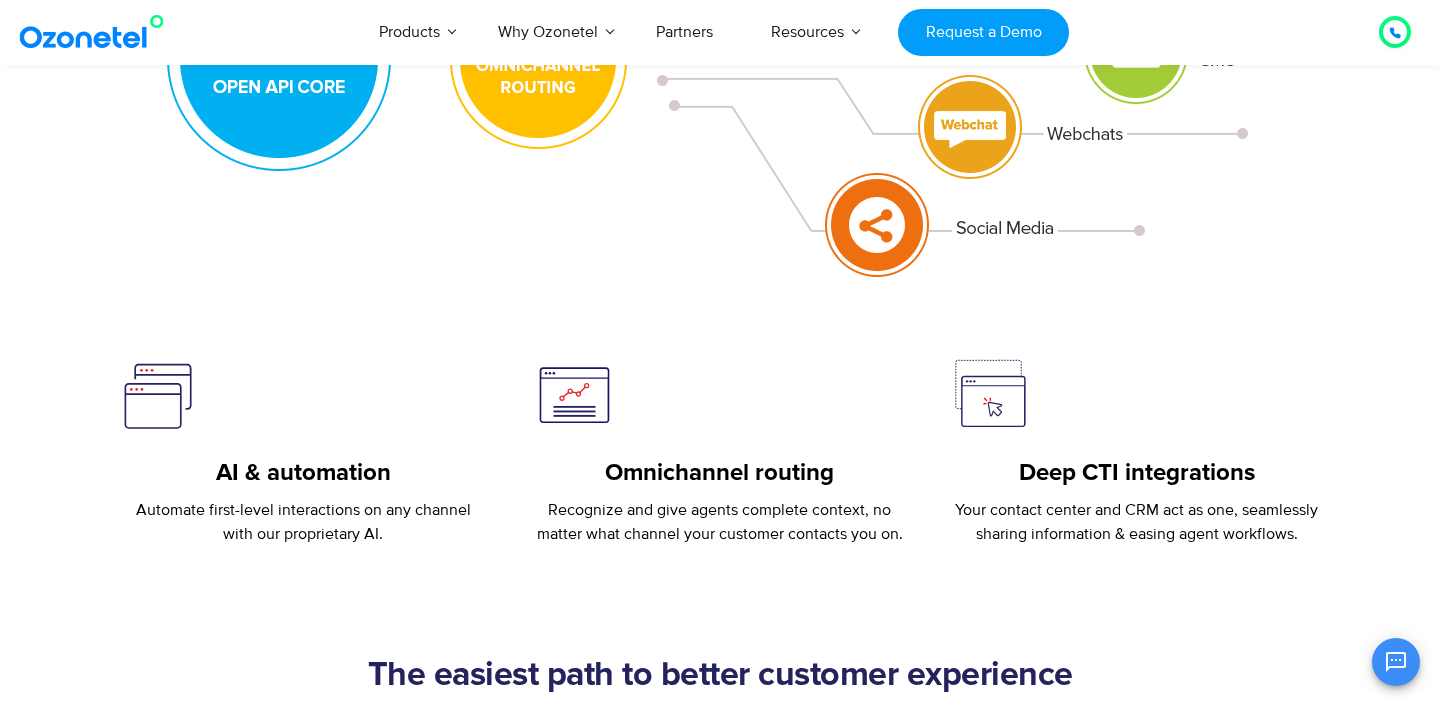 scroll, scrollTop: 1163, scrollLeft: 0, axis: vertical 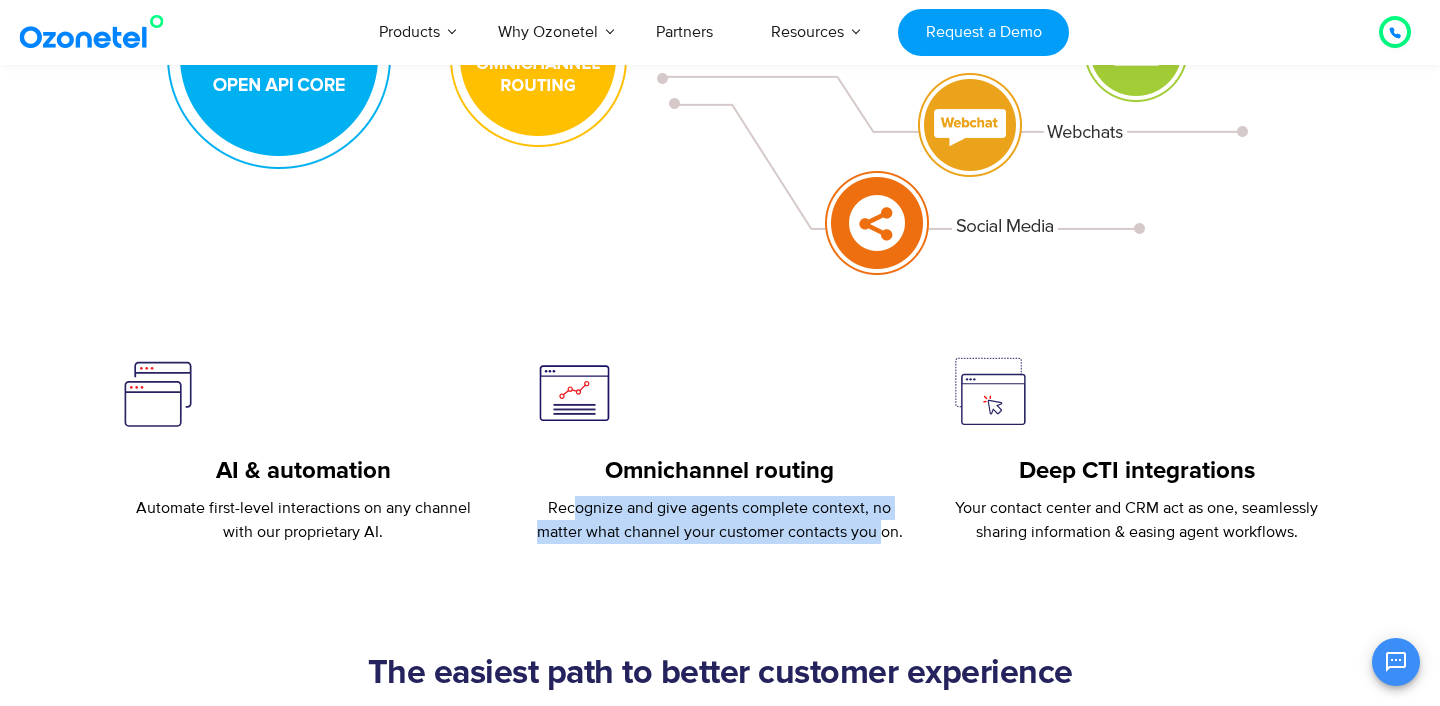 drag, startPoint x: 573, startPoint y: 503, endPoint x: 882, endPoint y: 536, distance: 310.75714 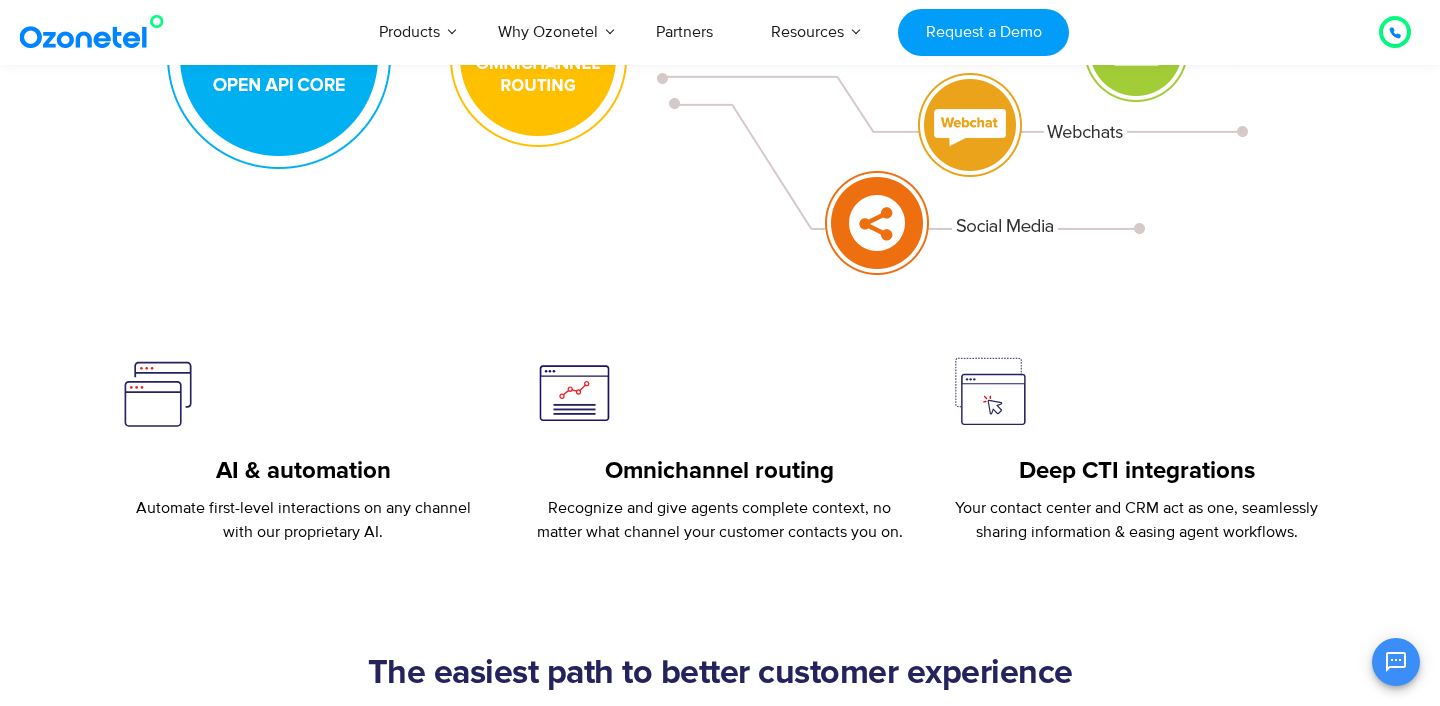 click on "Recognize and give agents complete context, no matter what channel your customer contacts you on." at bounding box center (720, 520) 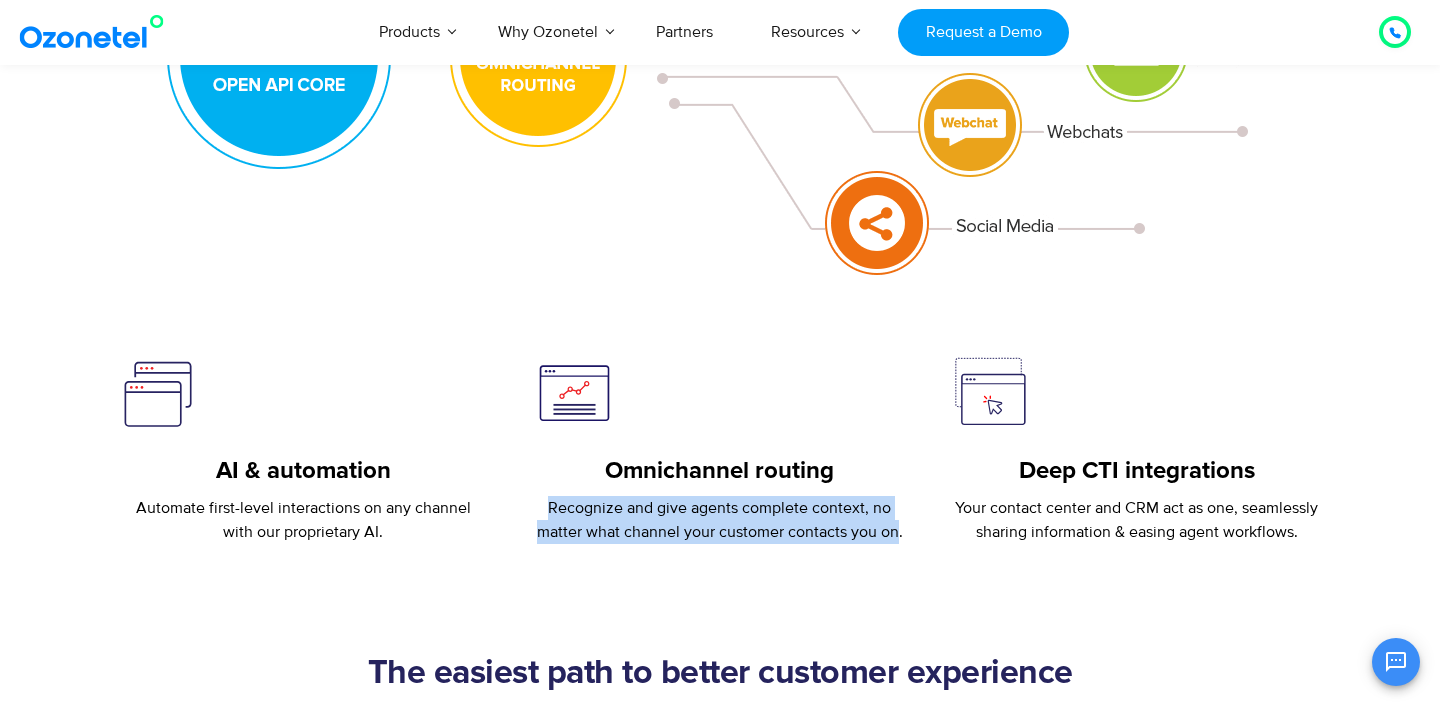 drag, startPoint x: 882, startPoint y: 536, endPoint x: 608, endPoint y: 512, distance: 275.04907 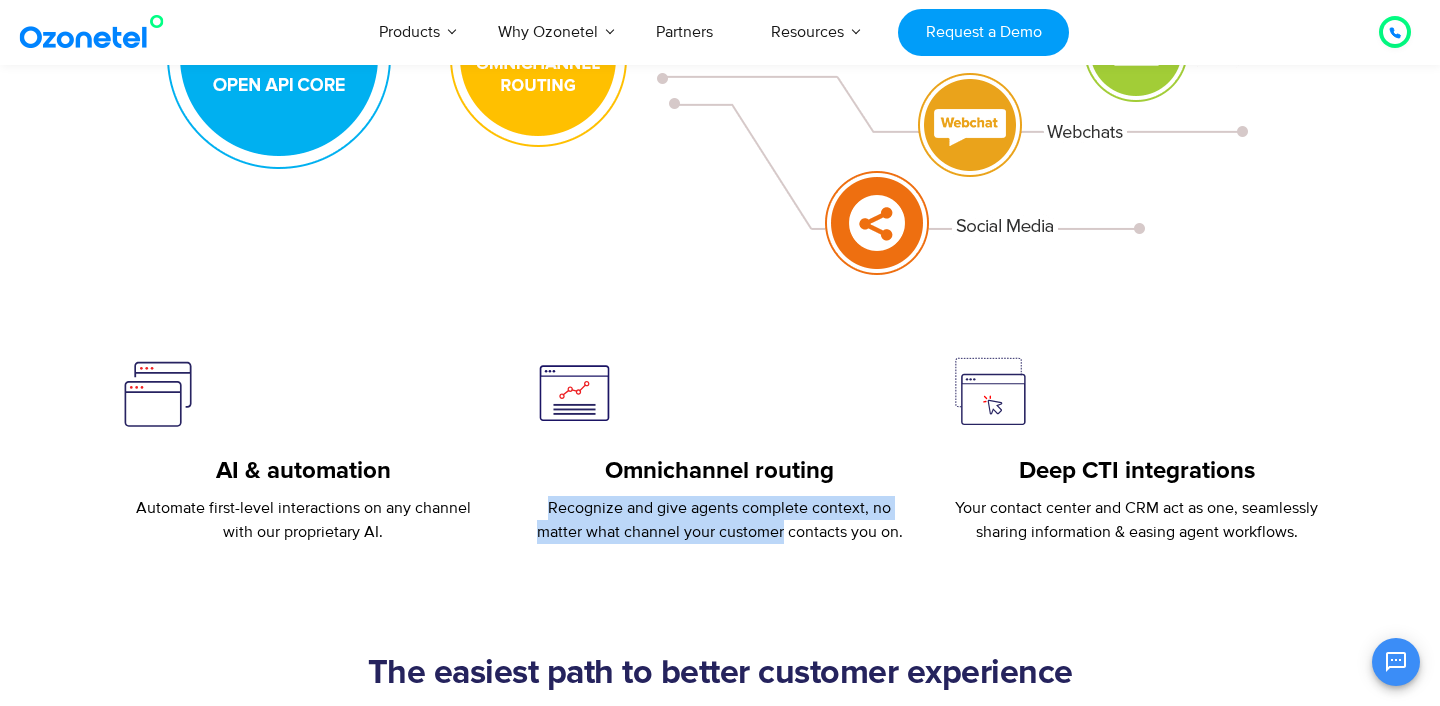 drag, startPoint x: 608, startPoint y: 512, endPoint x: 782, endPoint y: 535, distance: 175.51353 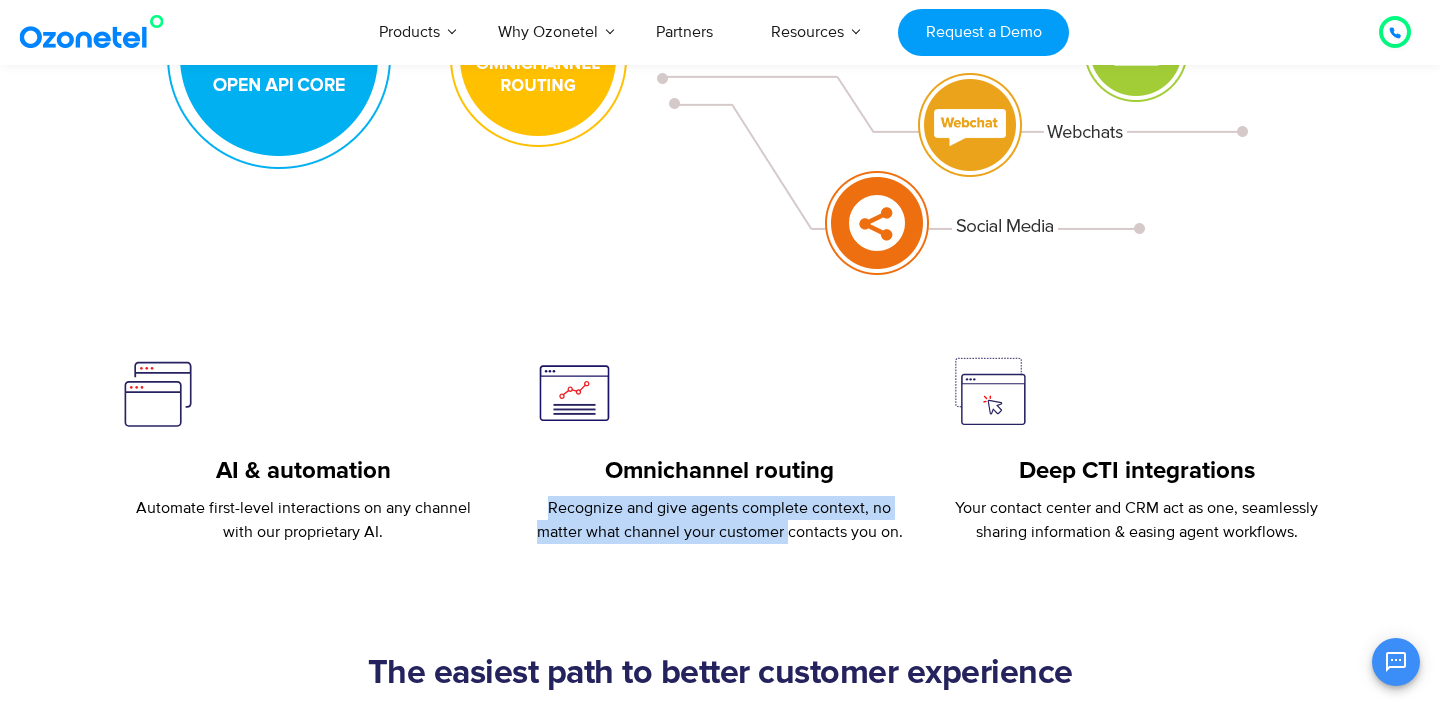 click on "Recognize and give agents complete context, no matter what channel your customer contacts you on." at bounding box center (720, 520) 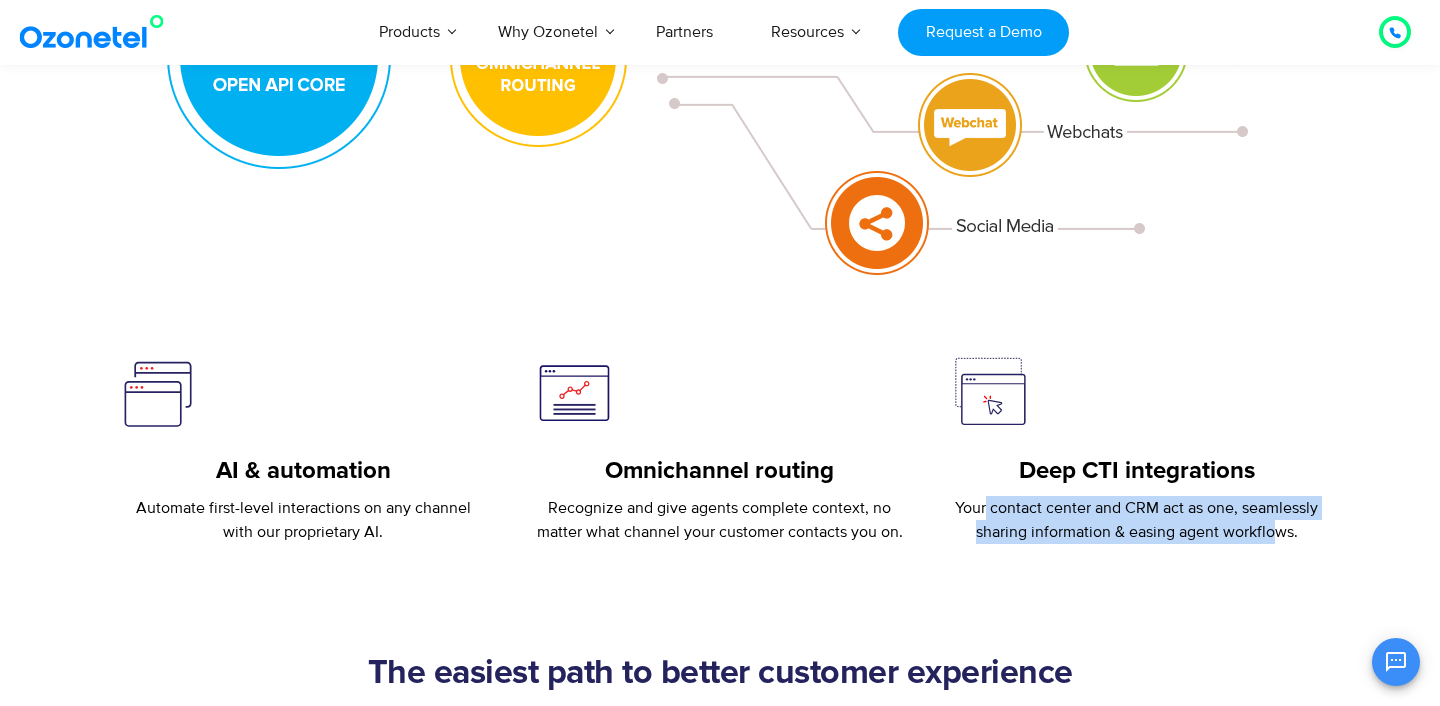 drag, startPoint x: 983, startPoint y: 507, endPoint x: 1270, endPoint y: 535, distance: 288.3626 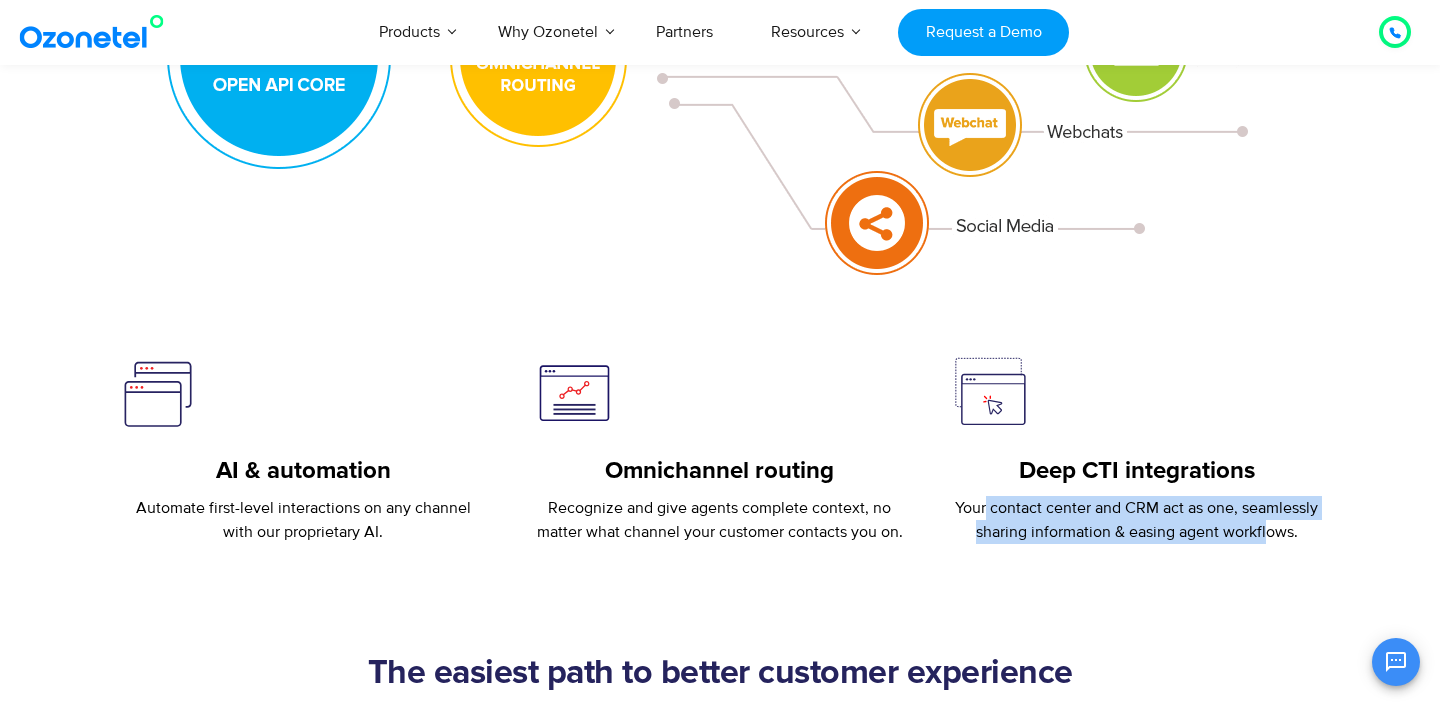 click on "Your contact center and CRM act as one, seamlessly sharing information & easing agent workflows." at bounding box center (1136, 520) 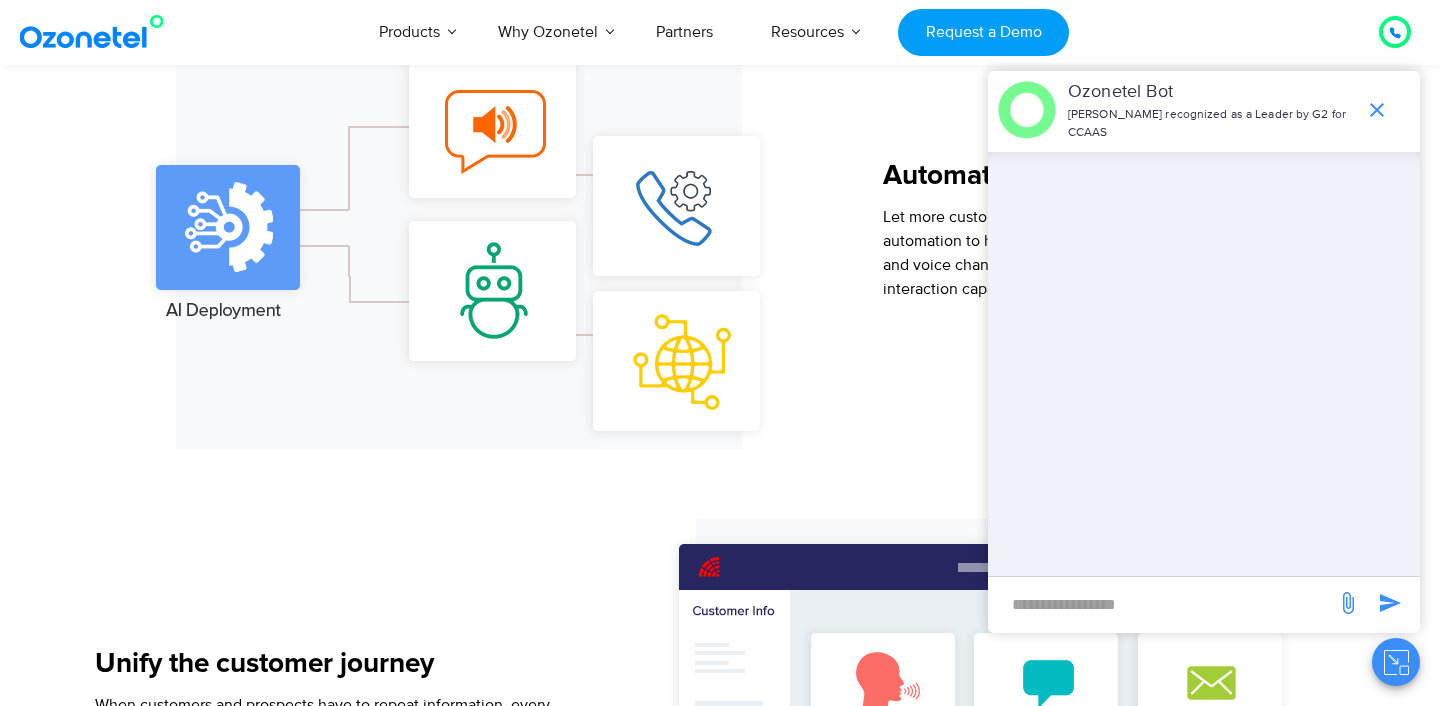 scroll, scrollTop: 1940, scrollLeft: 0, axis: vertical 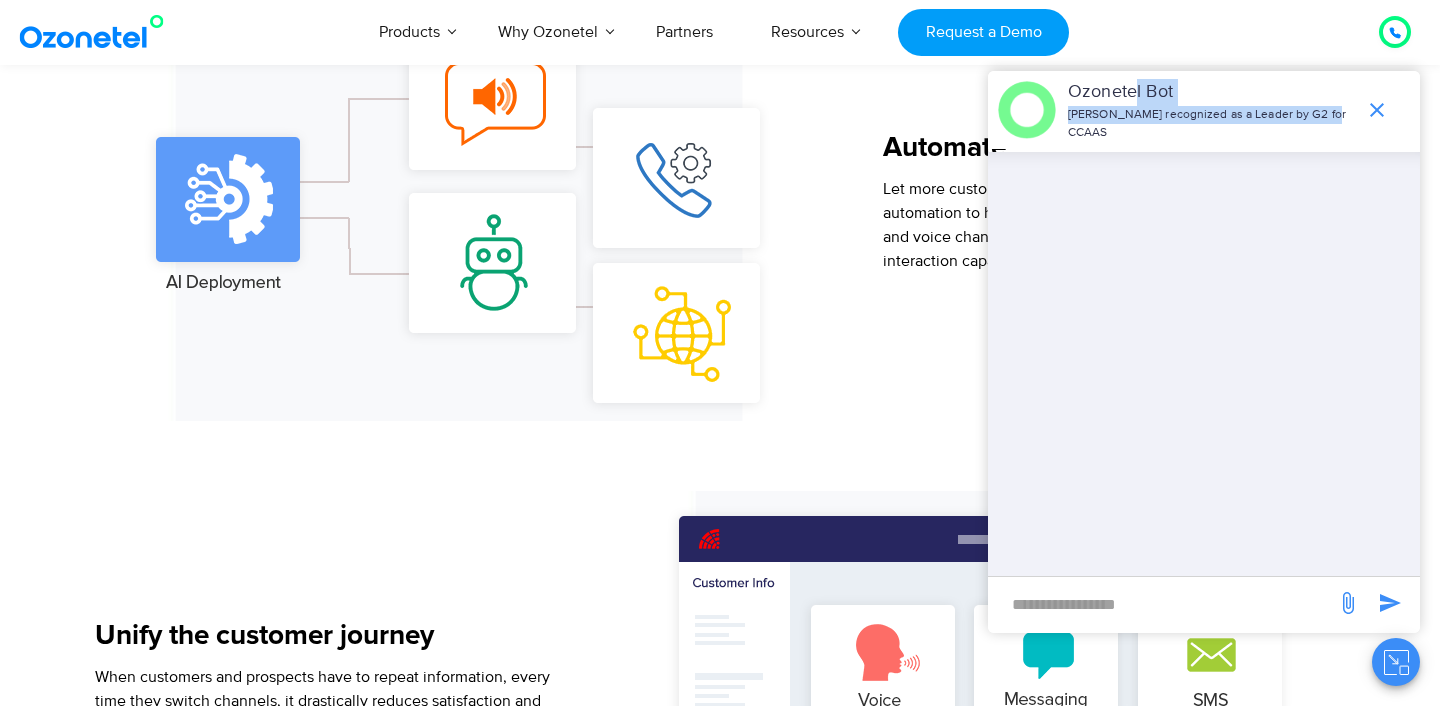 drag, startPoint x: 1139, startPoint y: 113, endPoint x: 1328, endPoint y: 127, distance: 189.5178 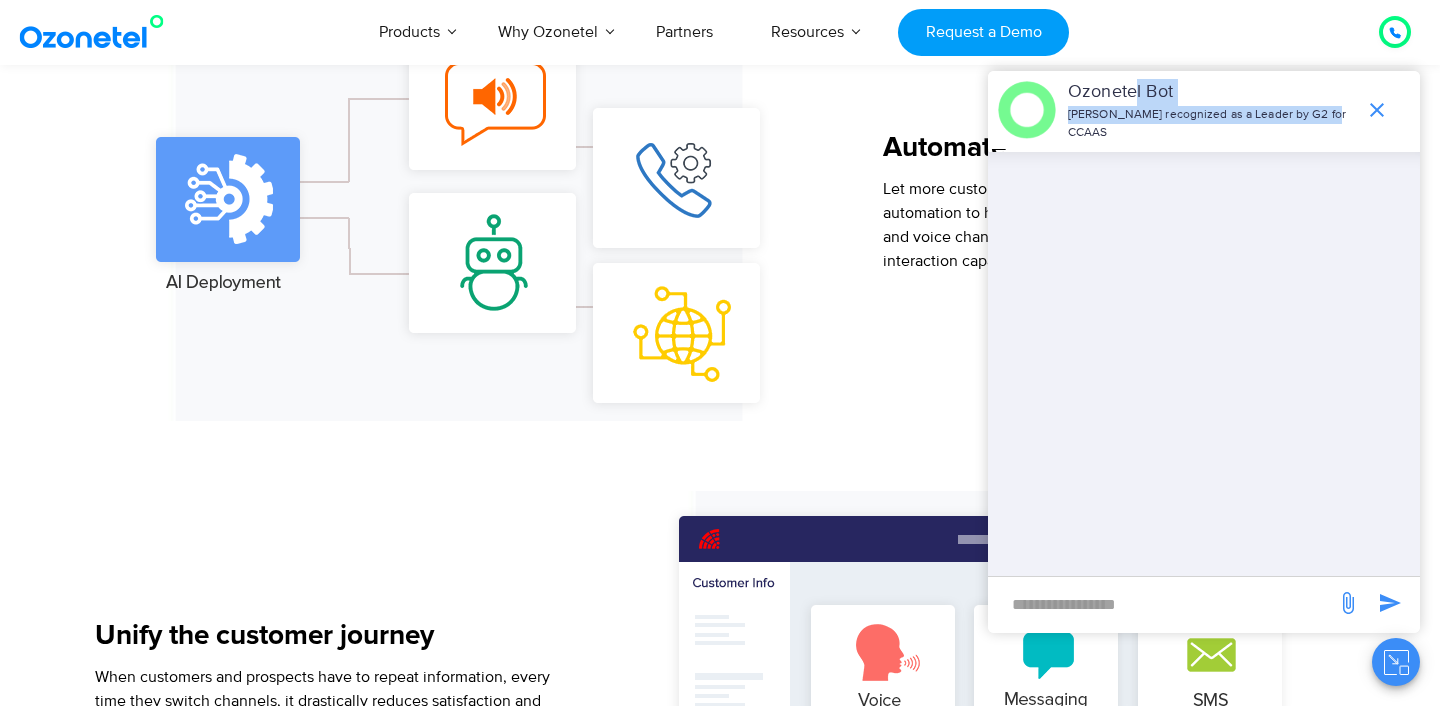 click on "Ozonetel Bot Ozonetel recognized as a Leader by G2 for CCAAS" at bounding box center (1211, 110) 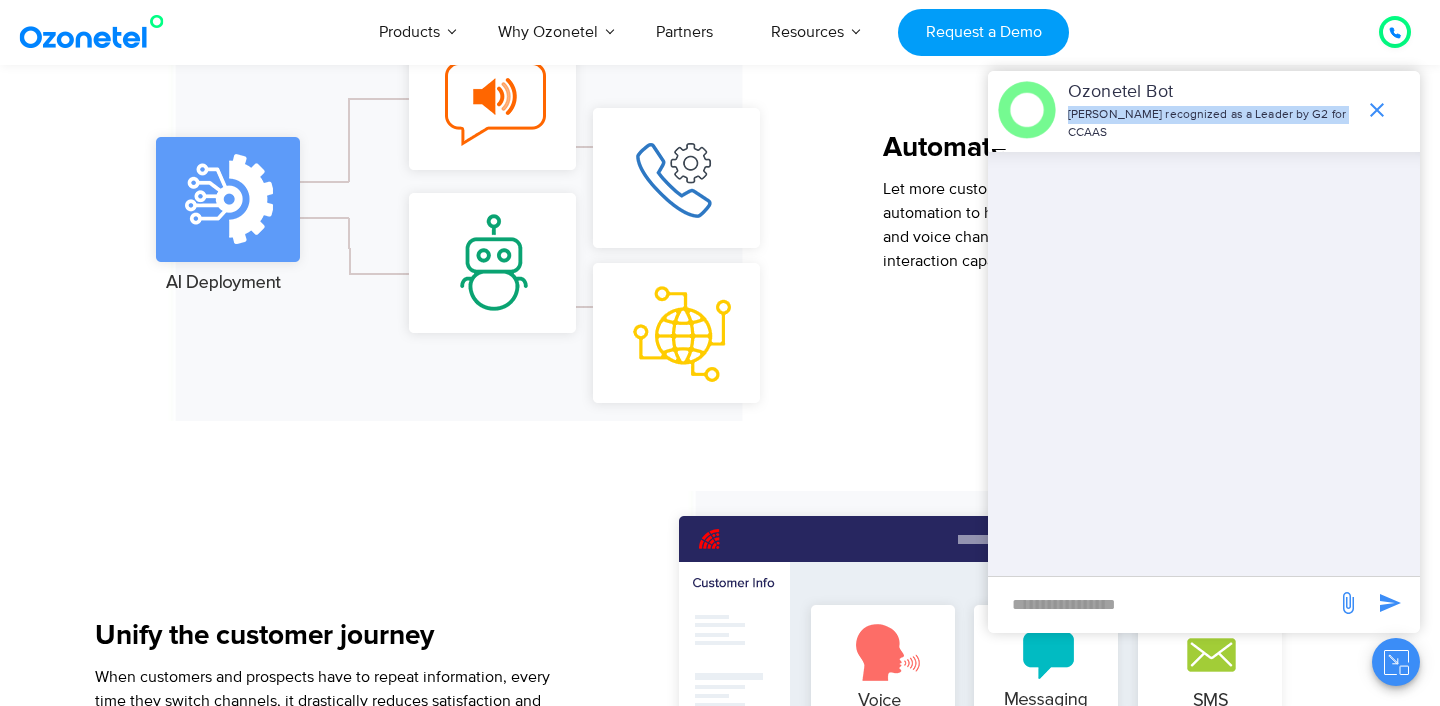 drag, startPoint x: 1328, startPoint y: 127, endPoint x: 1093, endPoint y: 123, distance: 235.03404 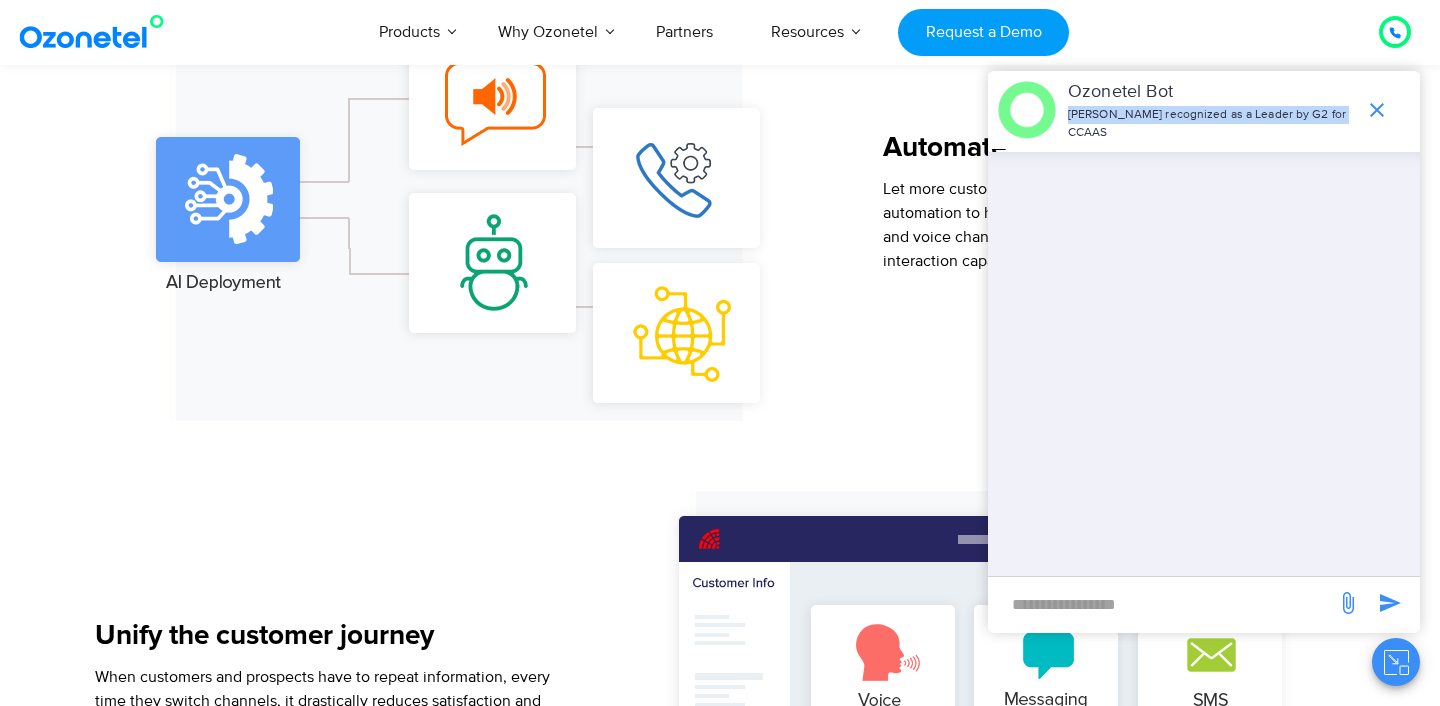 click on "[PERSON_NAME] recognized as a Leader by G2 for CCAAS" at bounding box center (1211, 124) 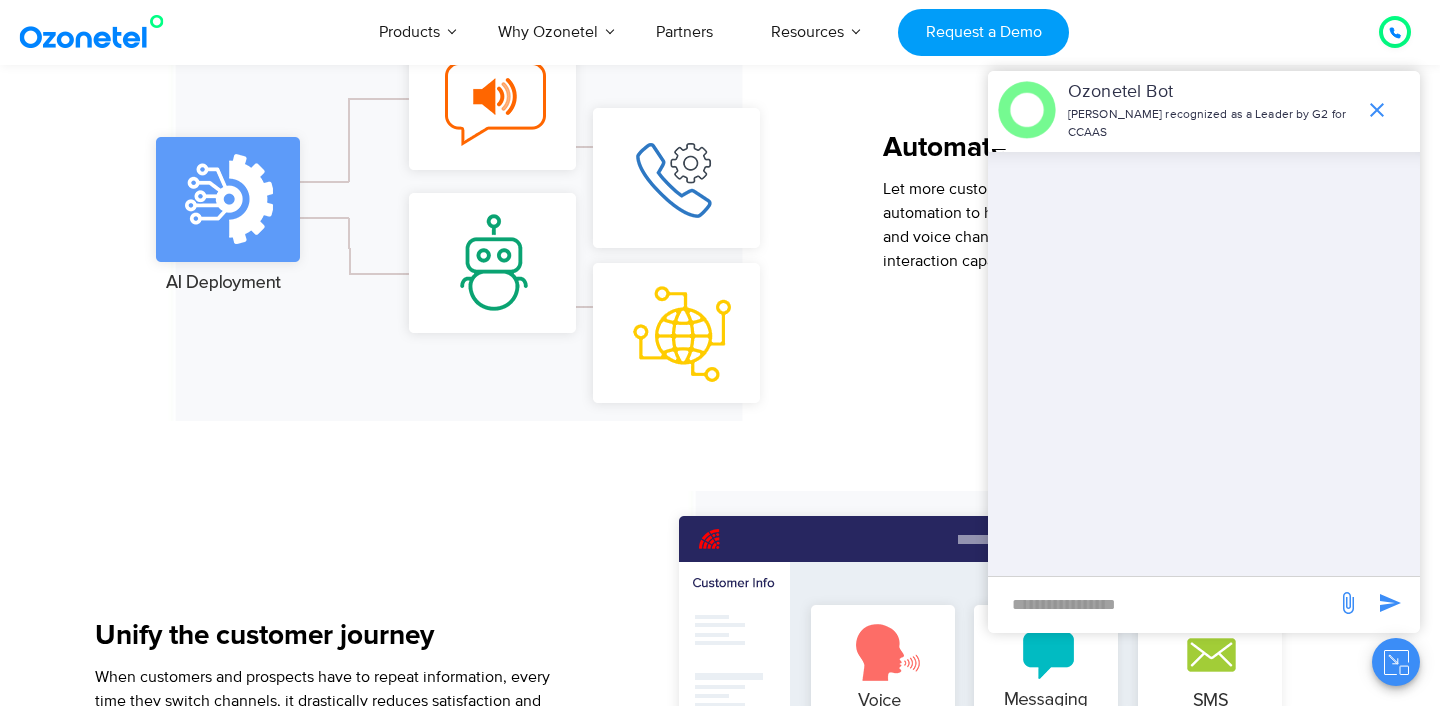 click on "Ozonetel Bot Ozonetel recognized as a Leader by G2 for CCAAS" at bounding box center [1204, 110] 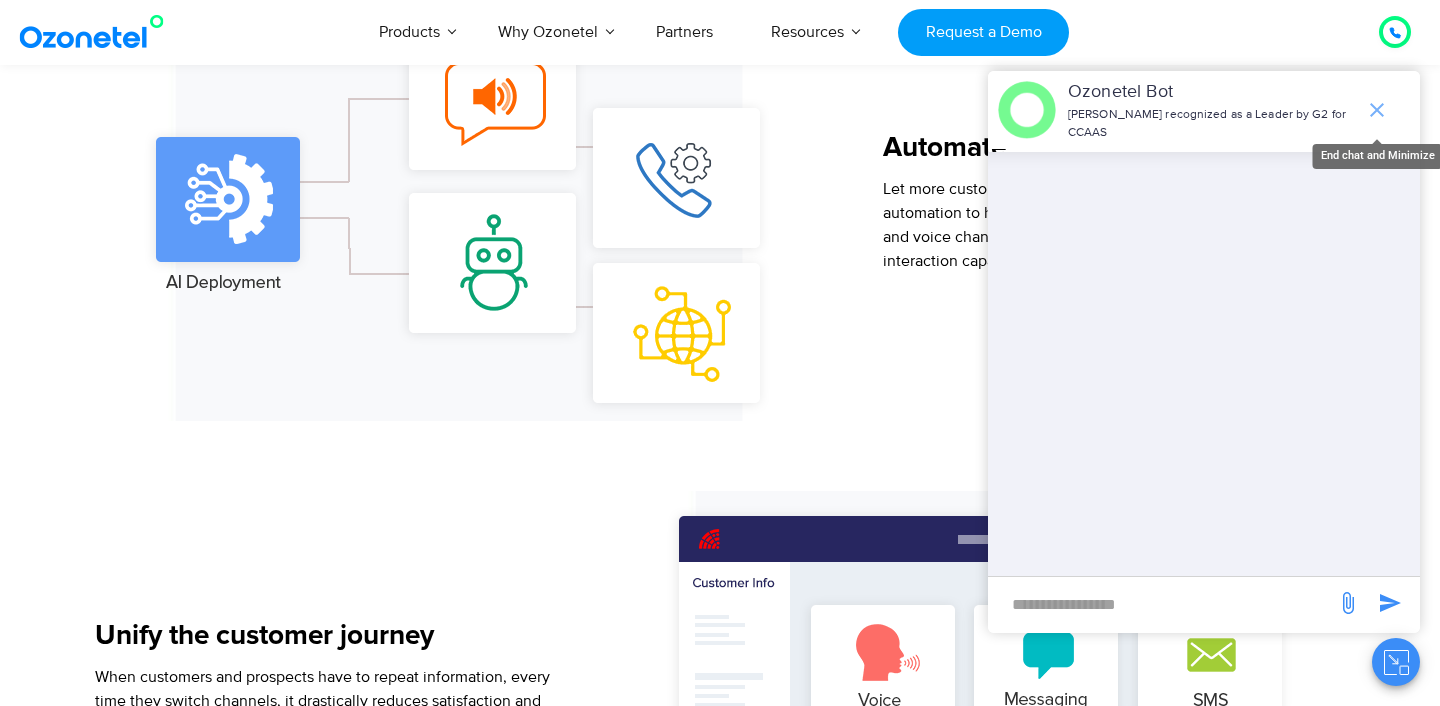 click at bounding box center [1377, 110] 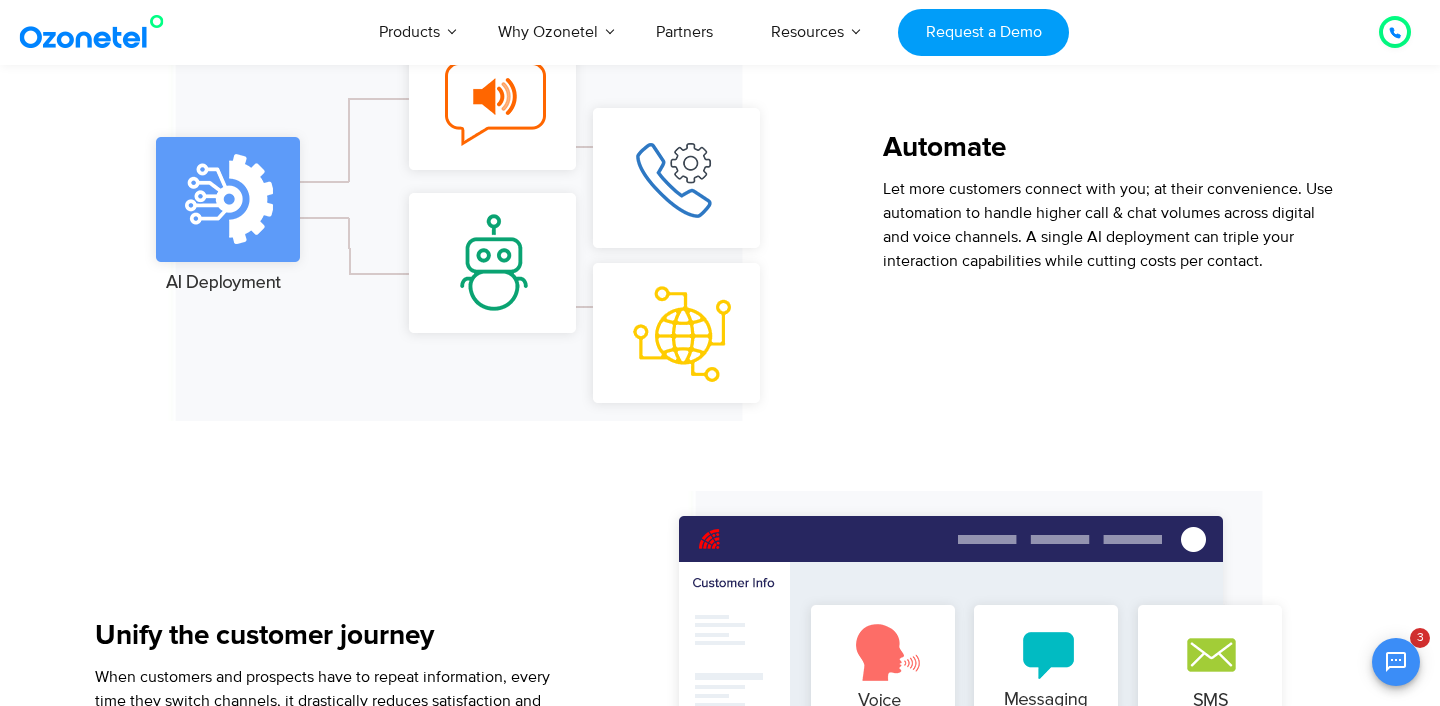 drag, startPoint x: 925, startPoint y: 189, endPoint x: 978, endPoint y: 274, distance: 100.16985 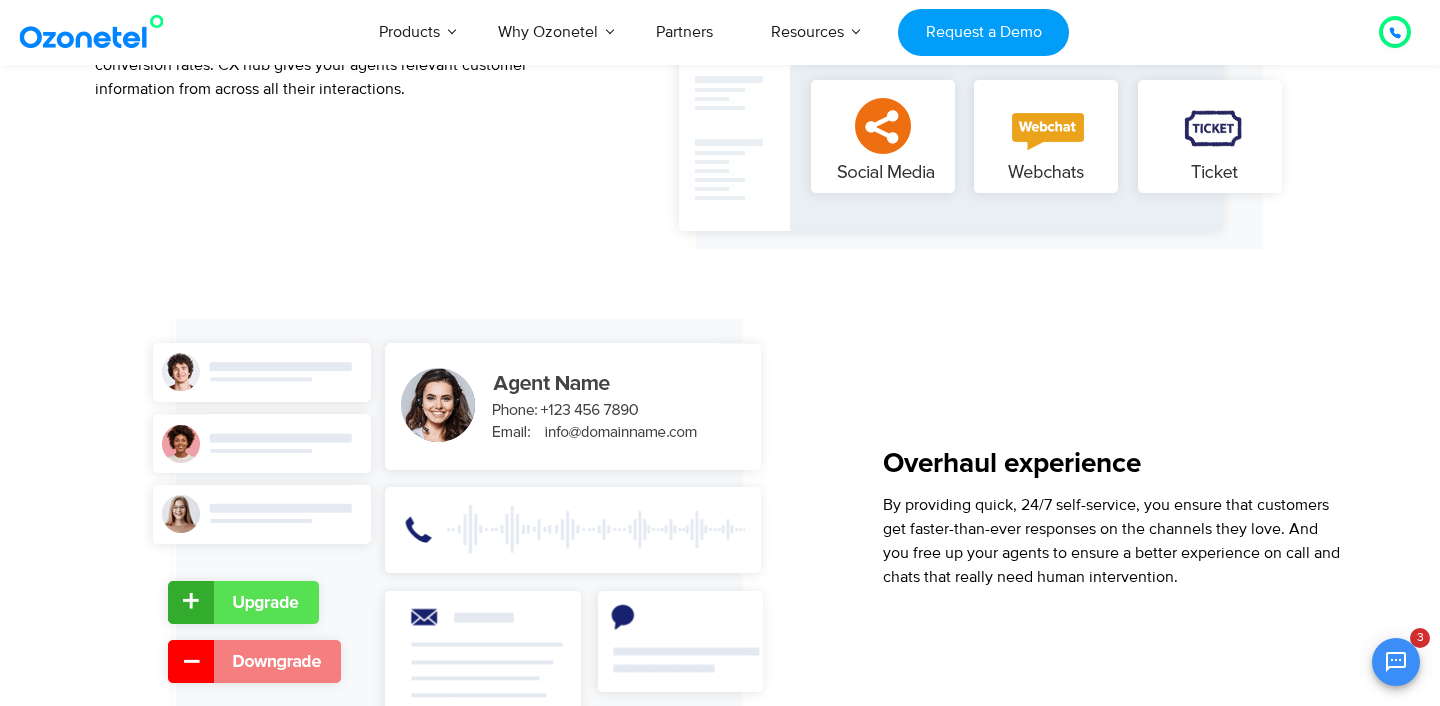 scroll, scrollTop: 2654, scrollLeft: 0, axis: vertical 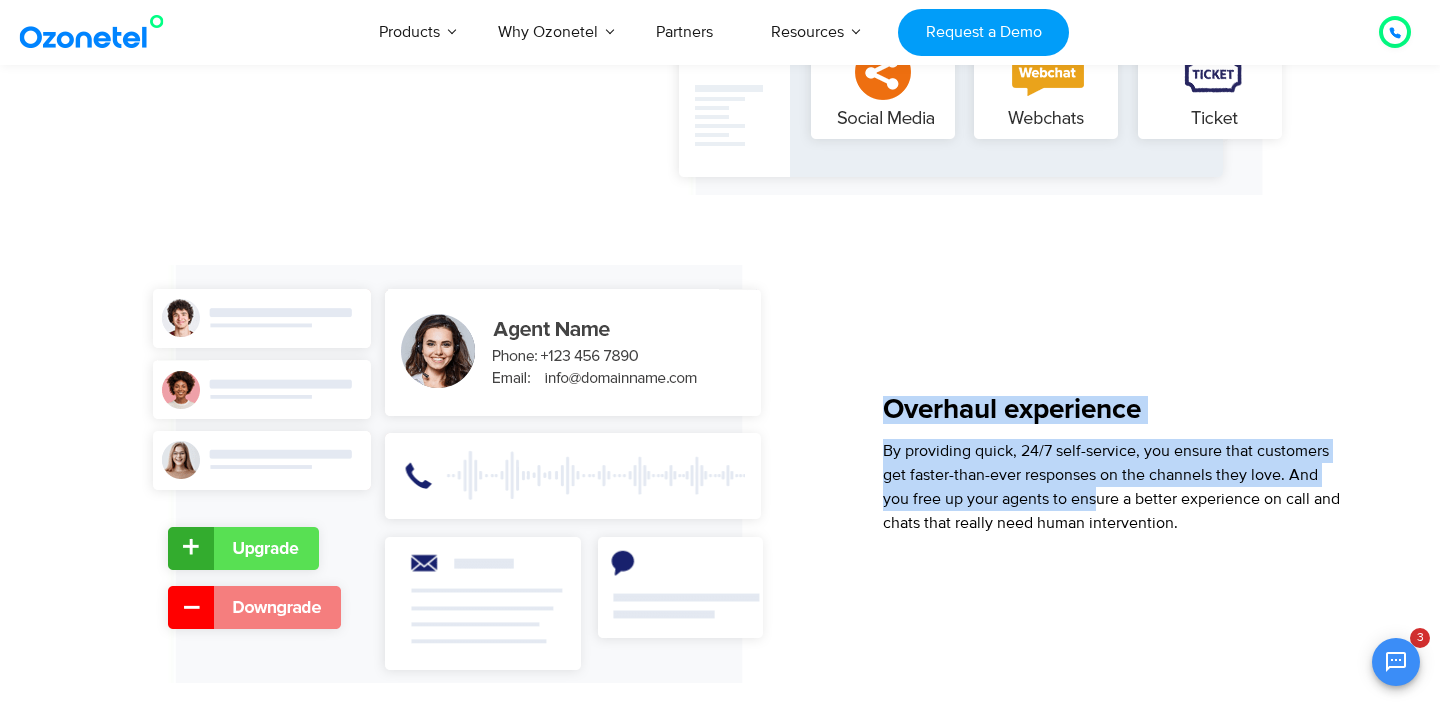 drag, startPoint x: 873, startPoint y: 457, endPoint x: 1098, endPoint y: 490, distance: 227.40712 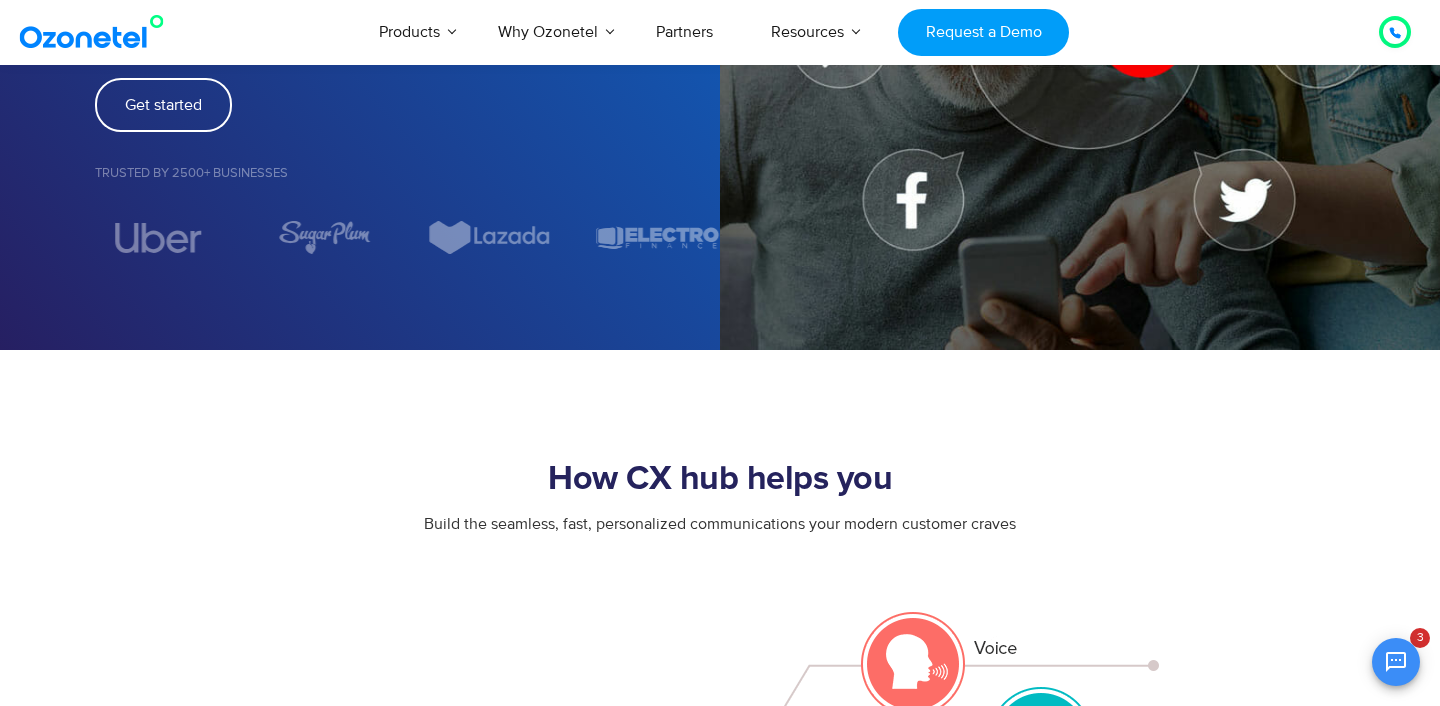 scroll, scrollTop: 0, scrollLeft: 0, axis: both 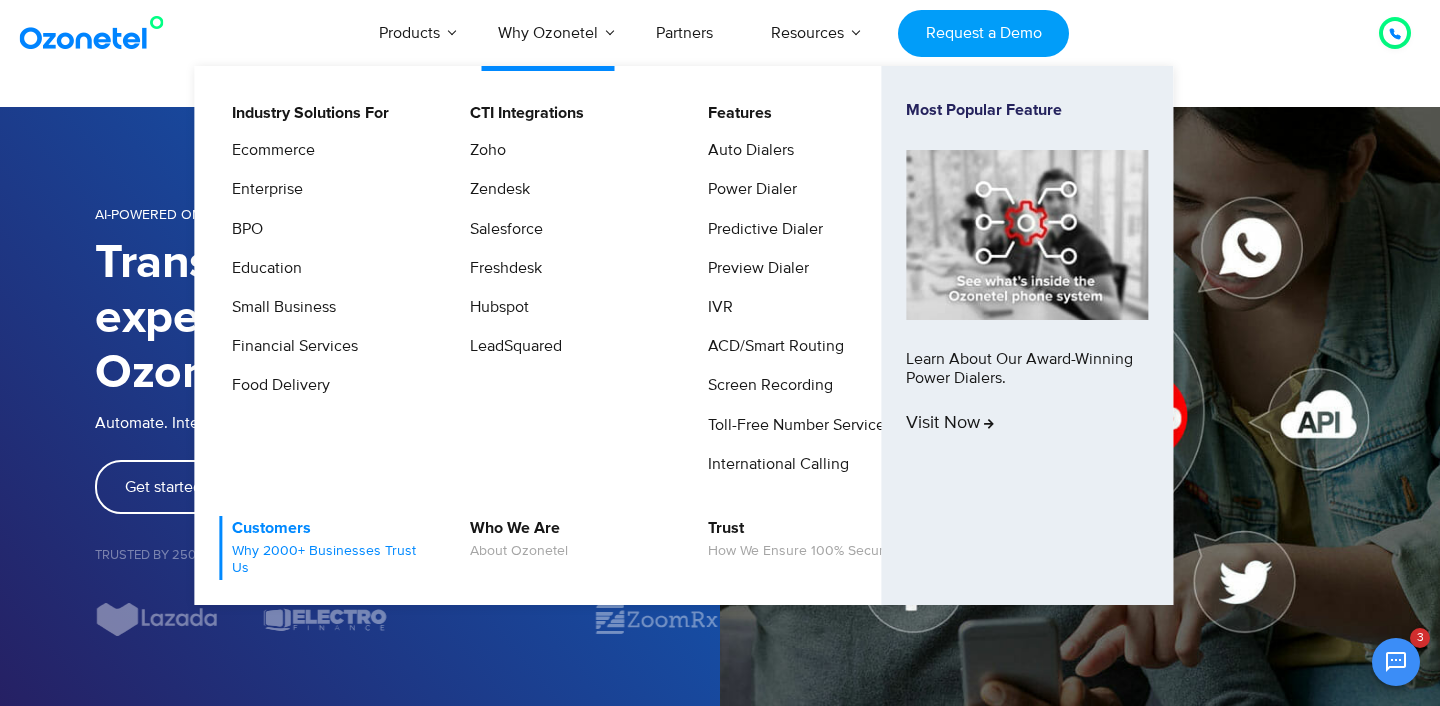 click on "Why 2000+ businesses trust us" at bounding box center (330, 560) 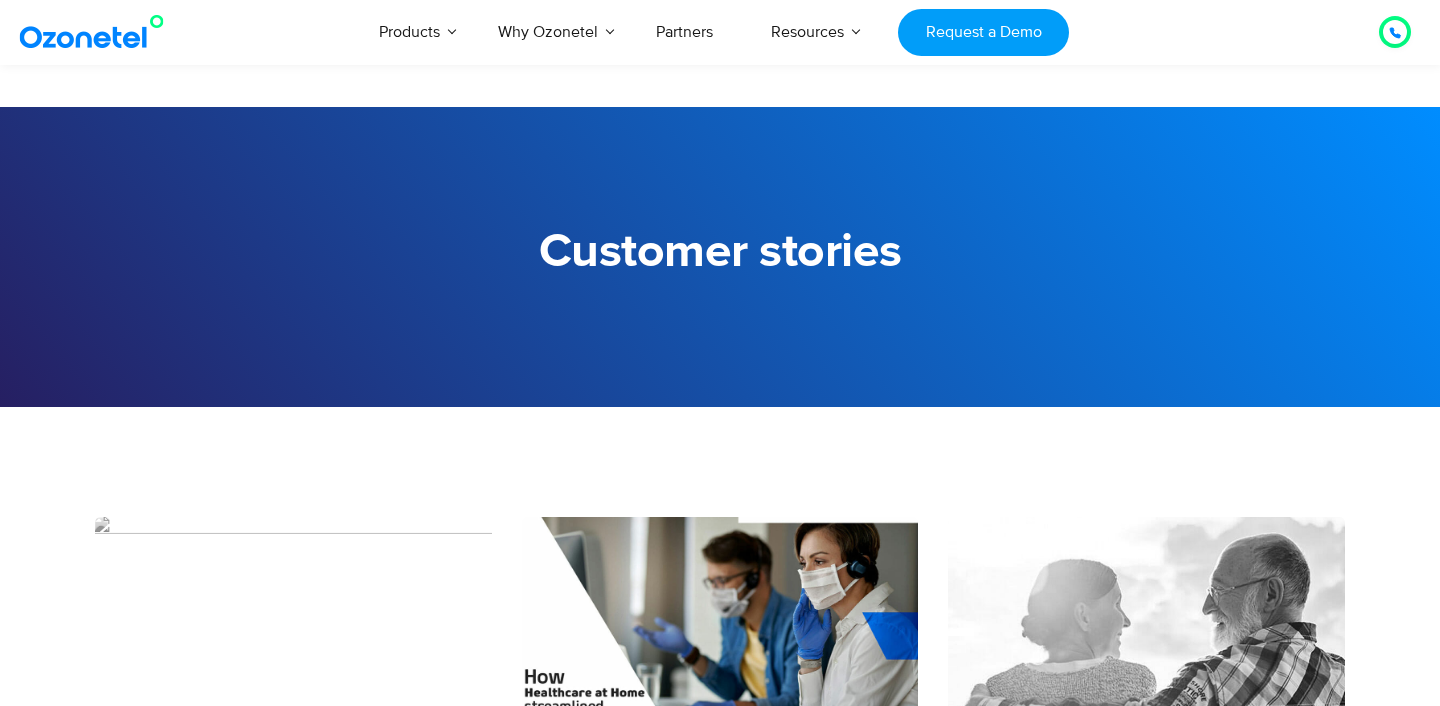 scroll, scrollTop: 738, scrollLeft: 0, axis: vertical 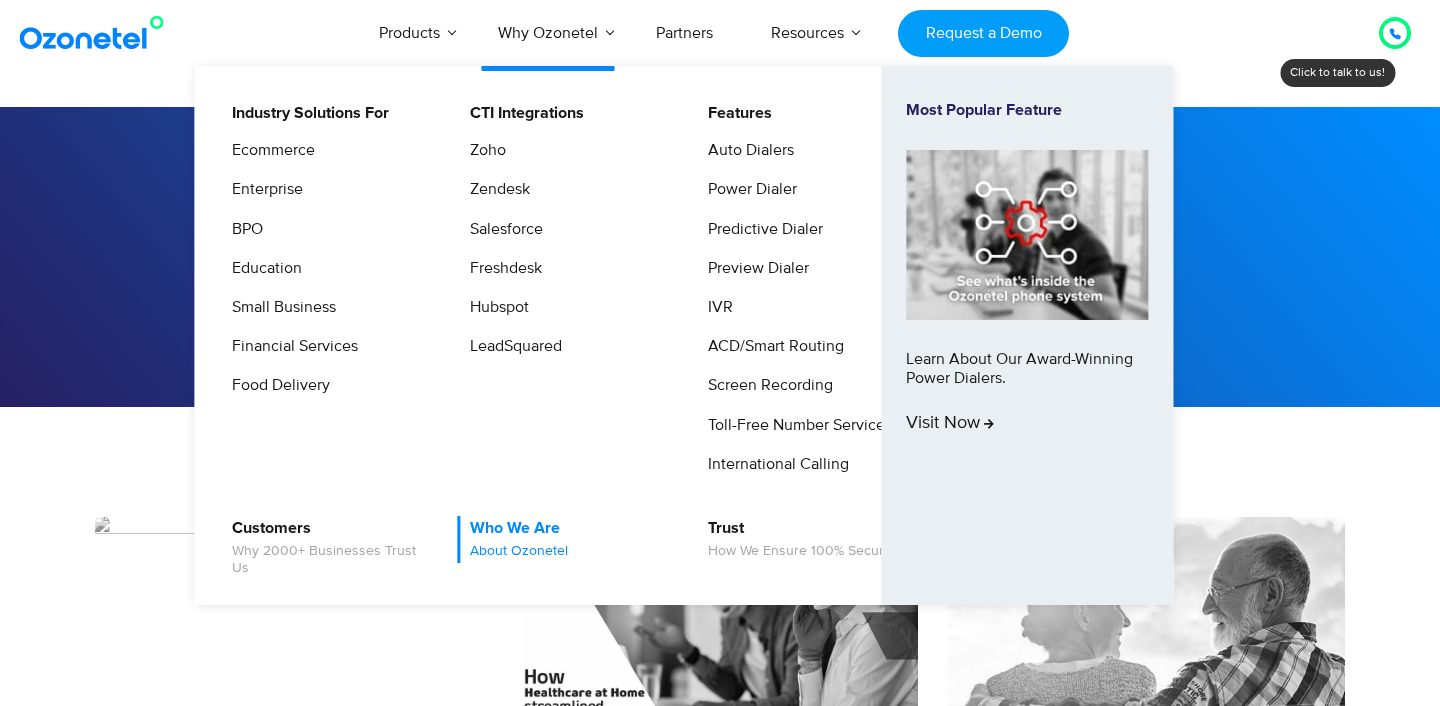 click on "About Ozonetel" at bounding box center (519, 551) 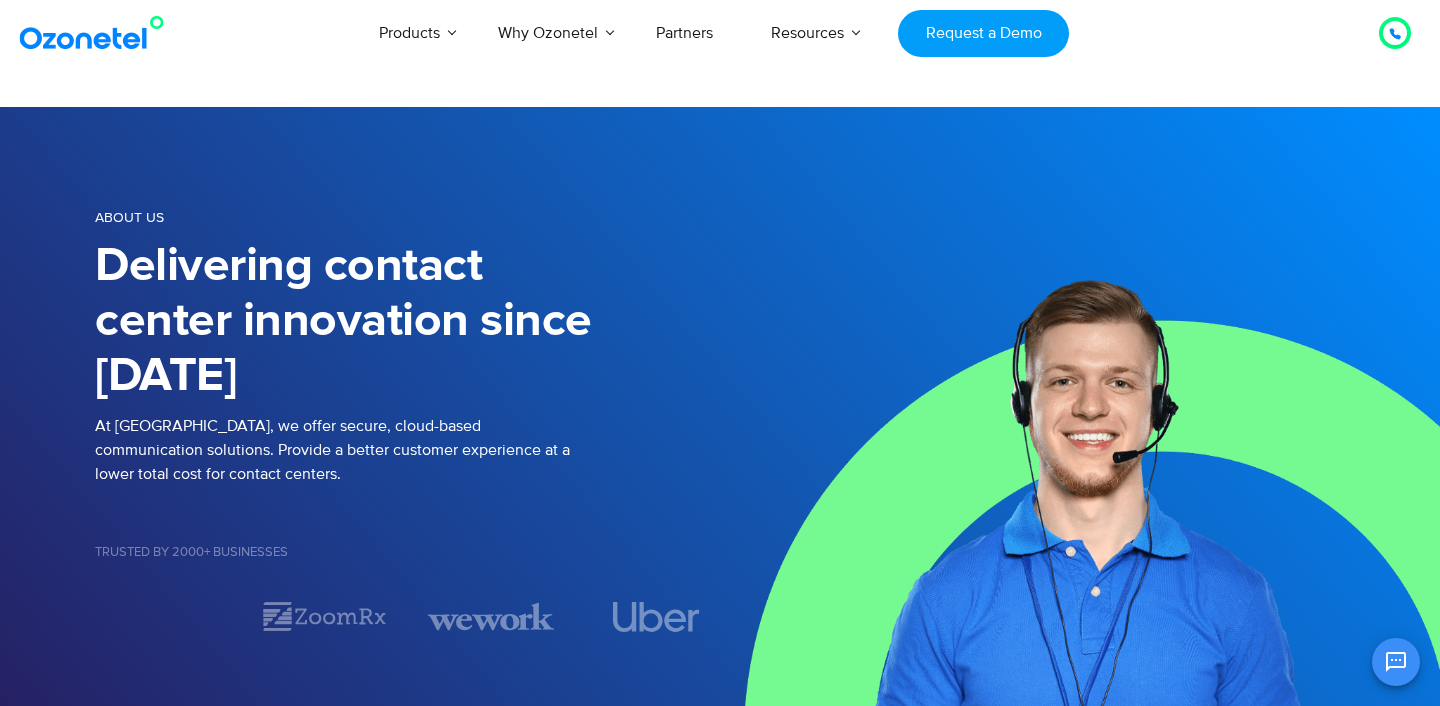 scroll, scrollTop: 0, scrollLeft: 0, axis: both 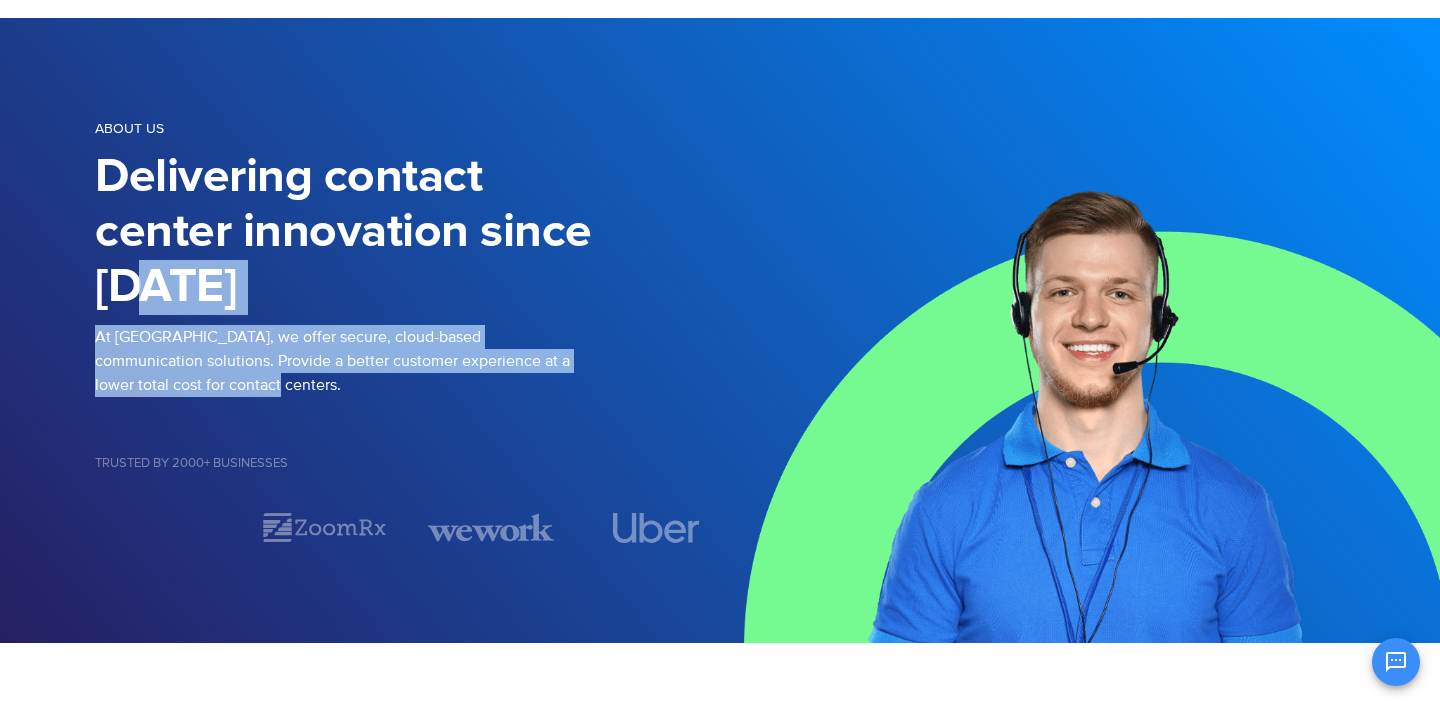 drag, startPoint x: 150, startPoint y: 267, endPoint x: 245, endPoint y: 391, distance: 156.20819 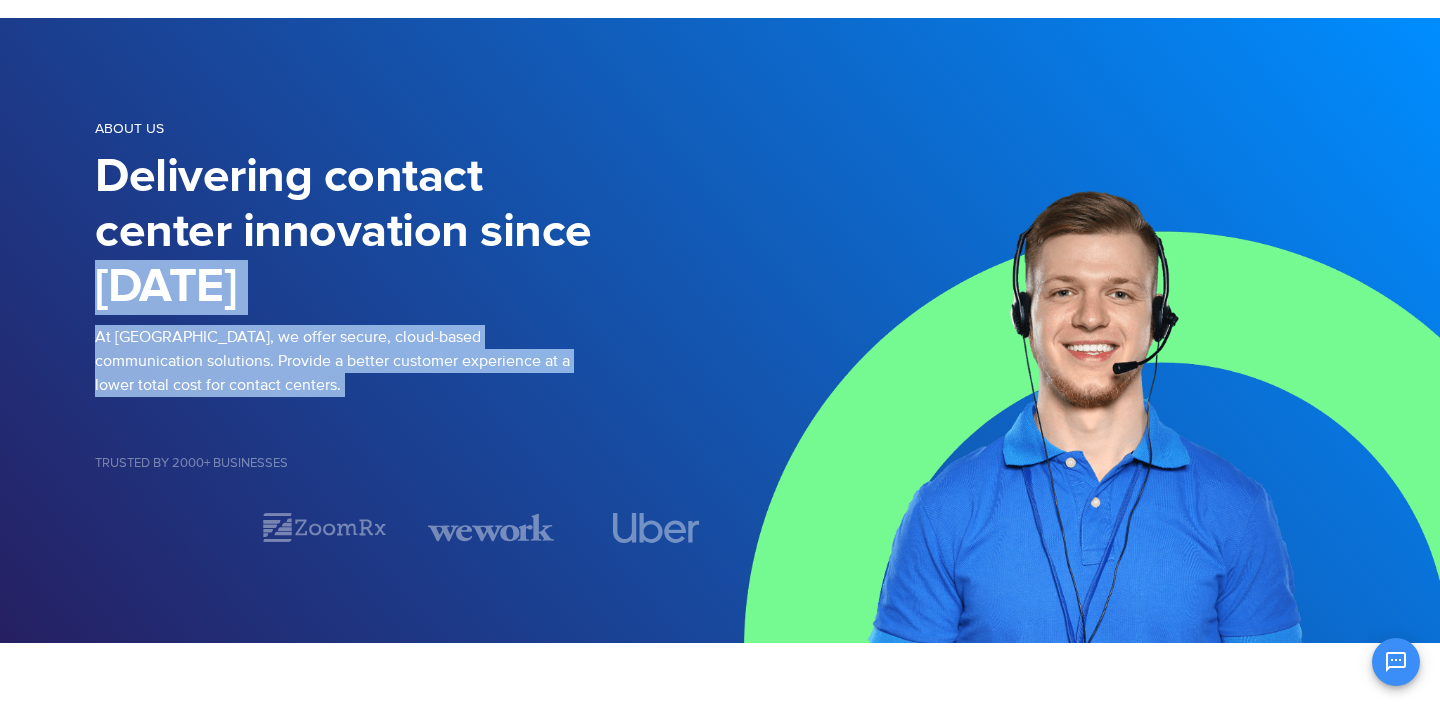 drag, startPoint x: 245, startPoint y: 391, endPoint x: 187, endPoint y: 278, distance: 127.01575 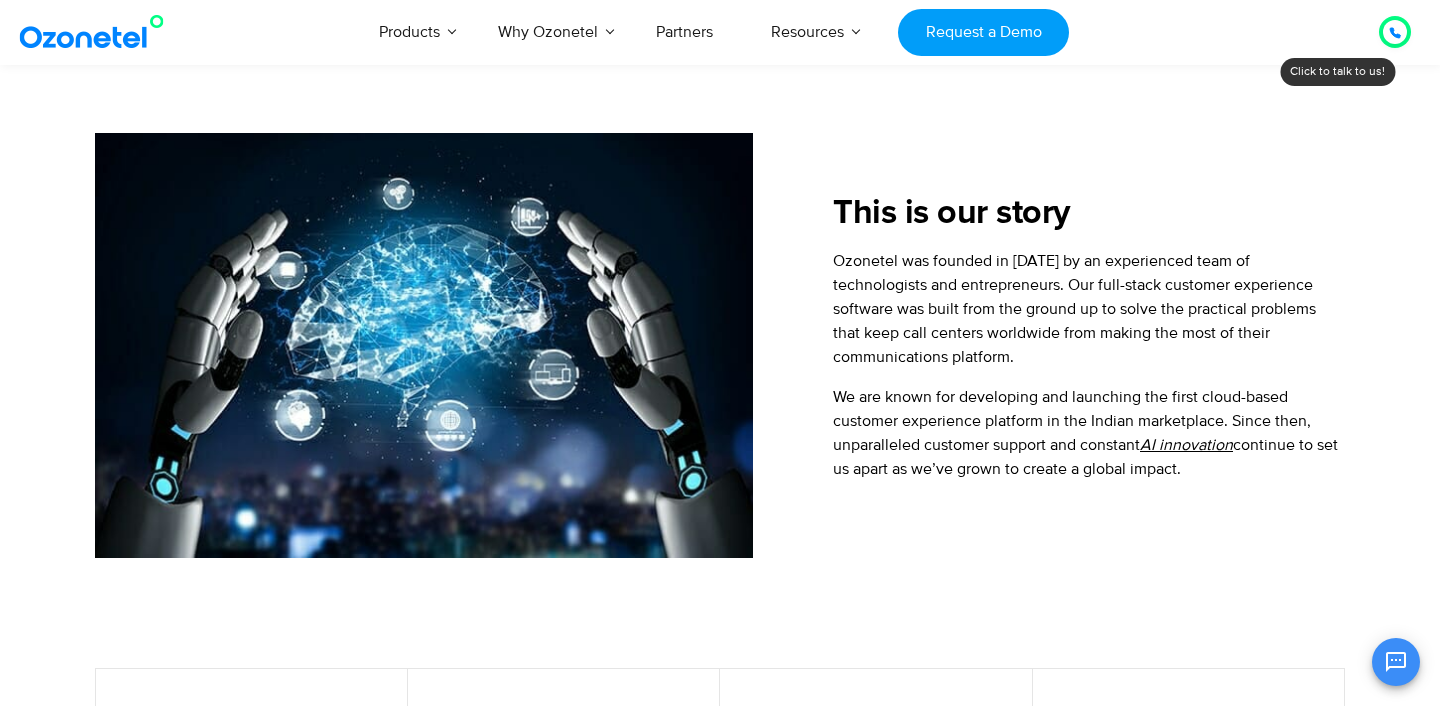 scroll, scrollTop: 723, scrollLeft: 0, axis: vertical 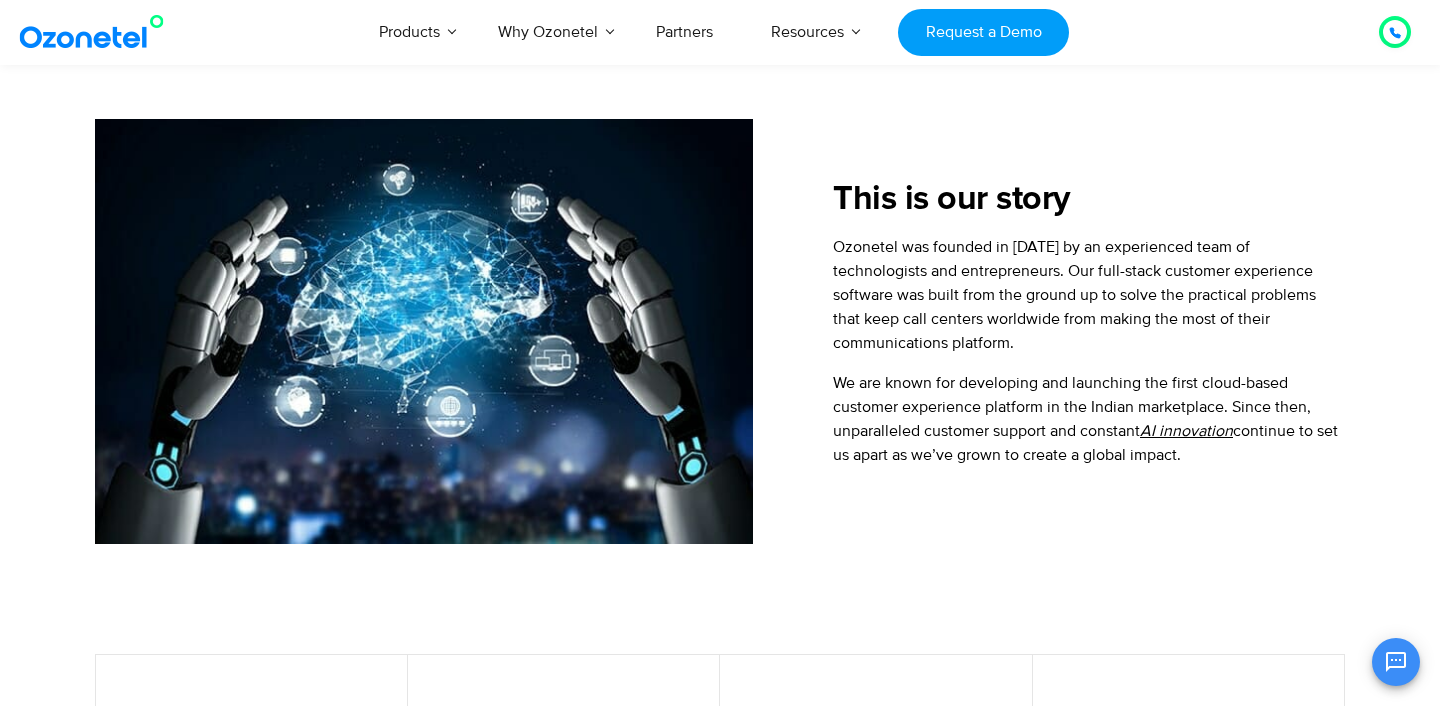 drag, startPoint x: 916, startPoint y: 237, endPoint x: 1249, endPoint y: 465, distance: 403.5753 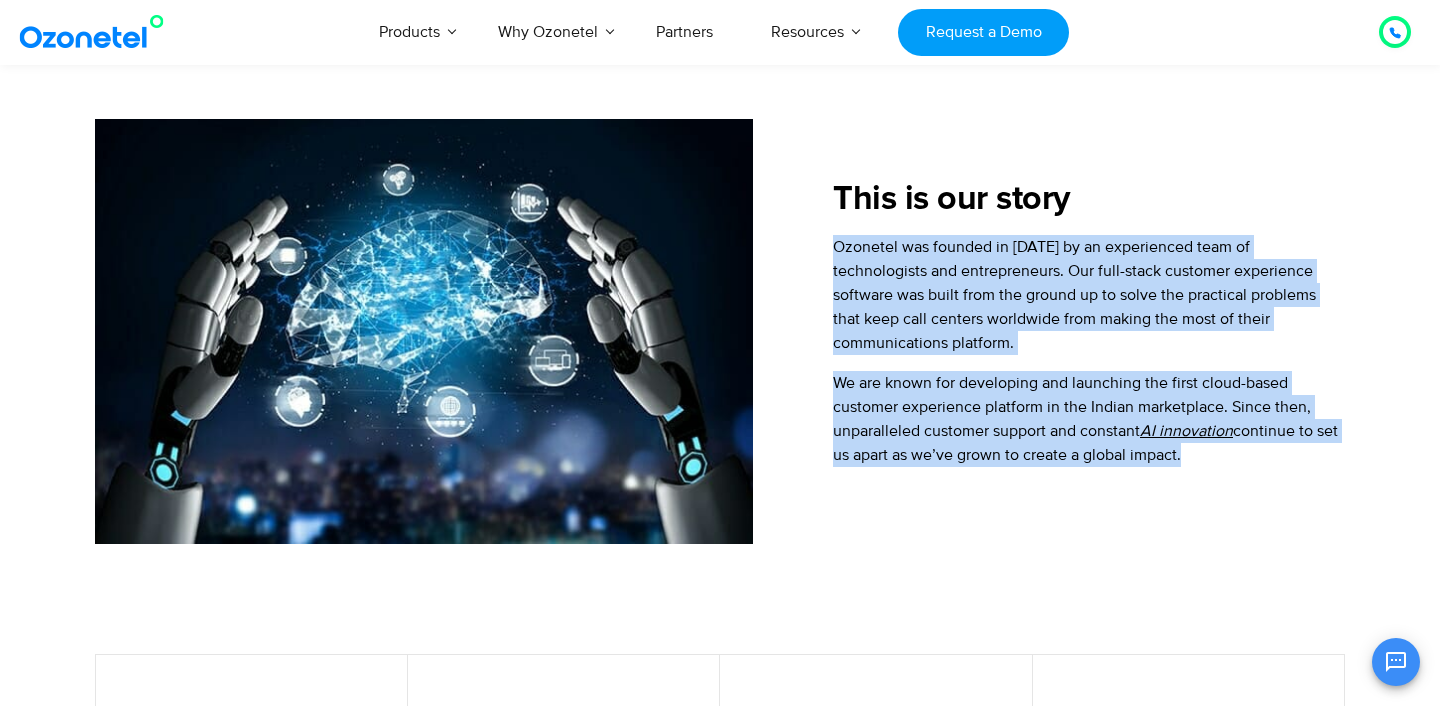 drag, startPoint x: 1249, startPoint y: 465, endPoint x: 851, endPoint y: 238, distance: 458.18445 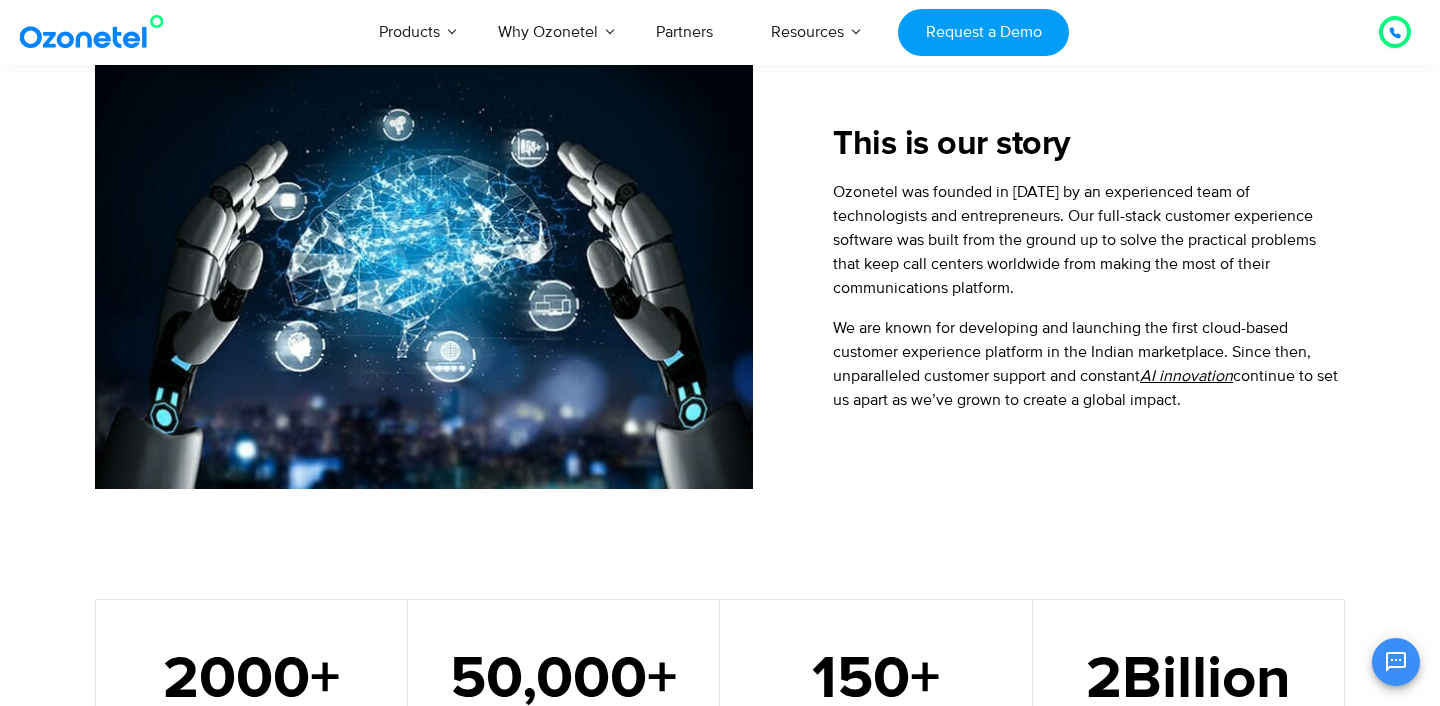 scroll, scrollTop: 1065, scrollLeft: 0, axis: vertical 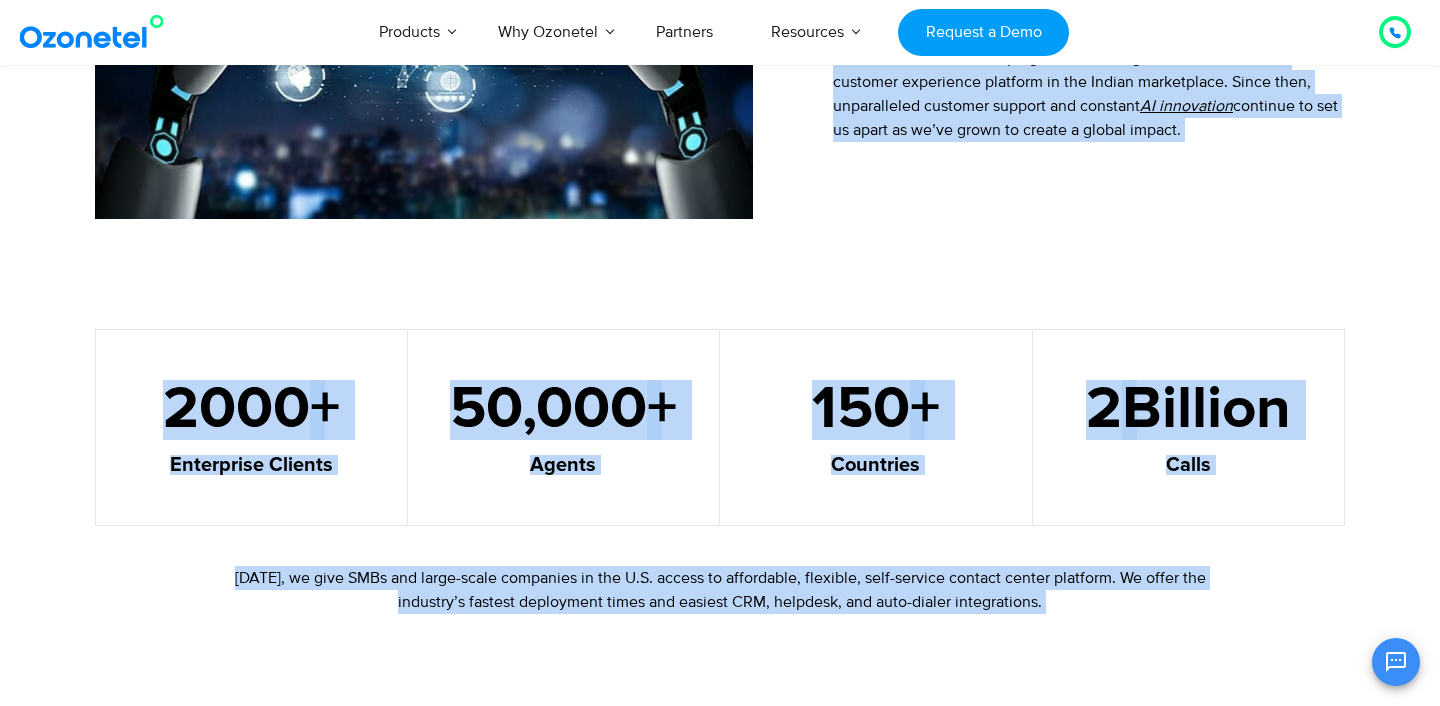 drag, startPoint x: 851, startPoint y: 238, endPoint x: 1229, endPoint y: 720, distance: 612.54224 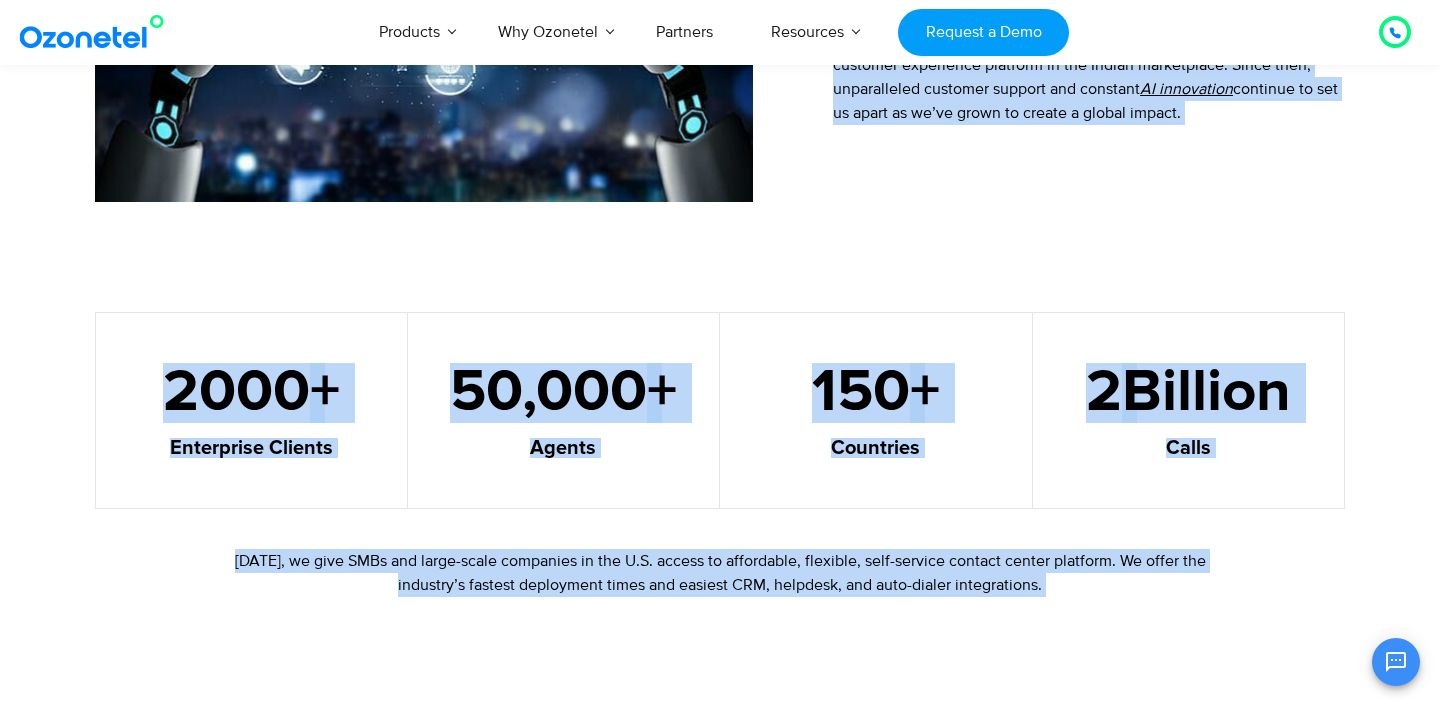 click on "We are known for developing and launching the first cloud-based customer experience platform in the Indian marketplace. Since then, unparalleled customer support and constant  AI innovation  continue to set us apart as we’ve grown to create a global impact." at bounding box center [1089, 77] 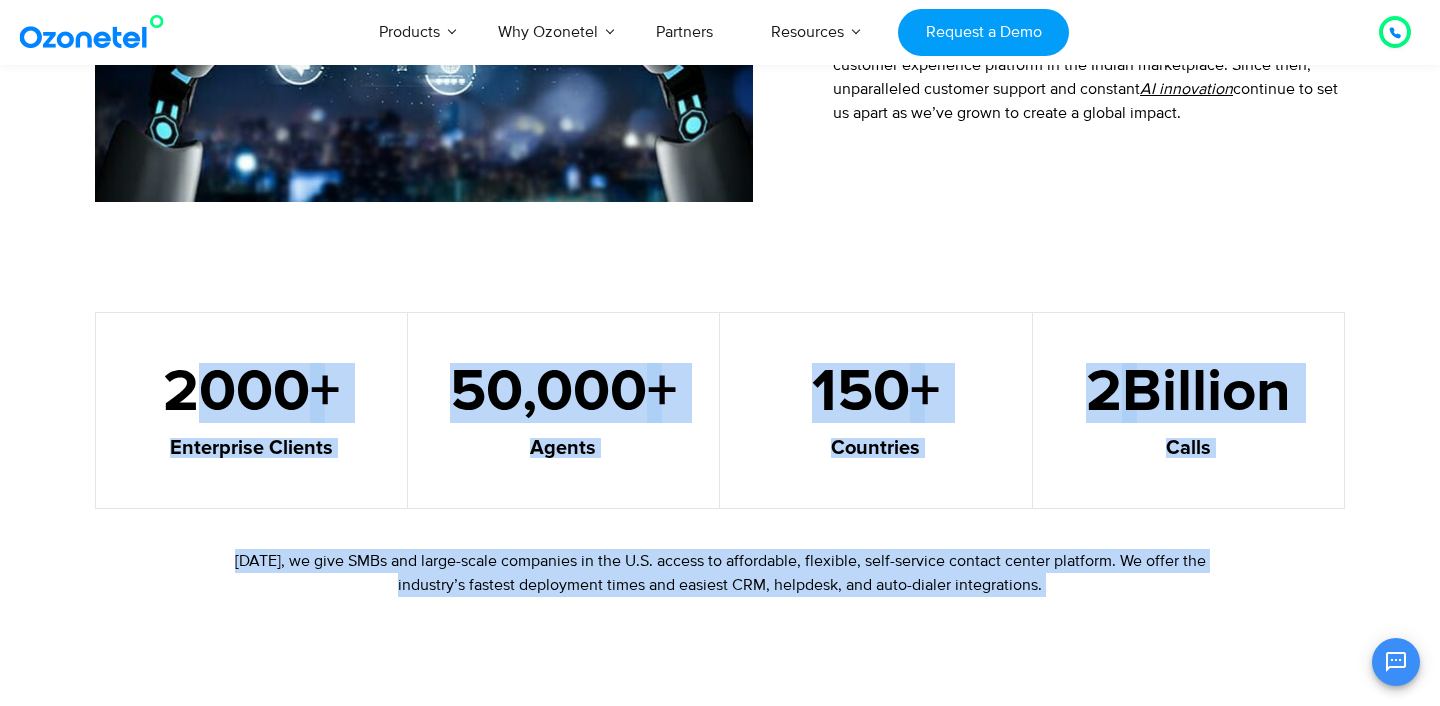 drag, startPoint x: 208, startPoint y: 417, endPoint x: 964, endPoint y: 674, distance: 798.4892 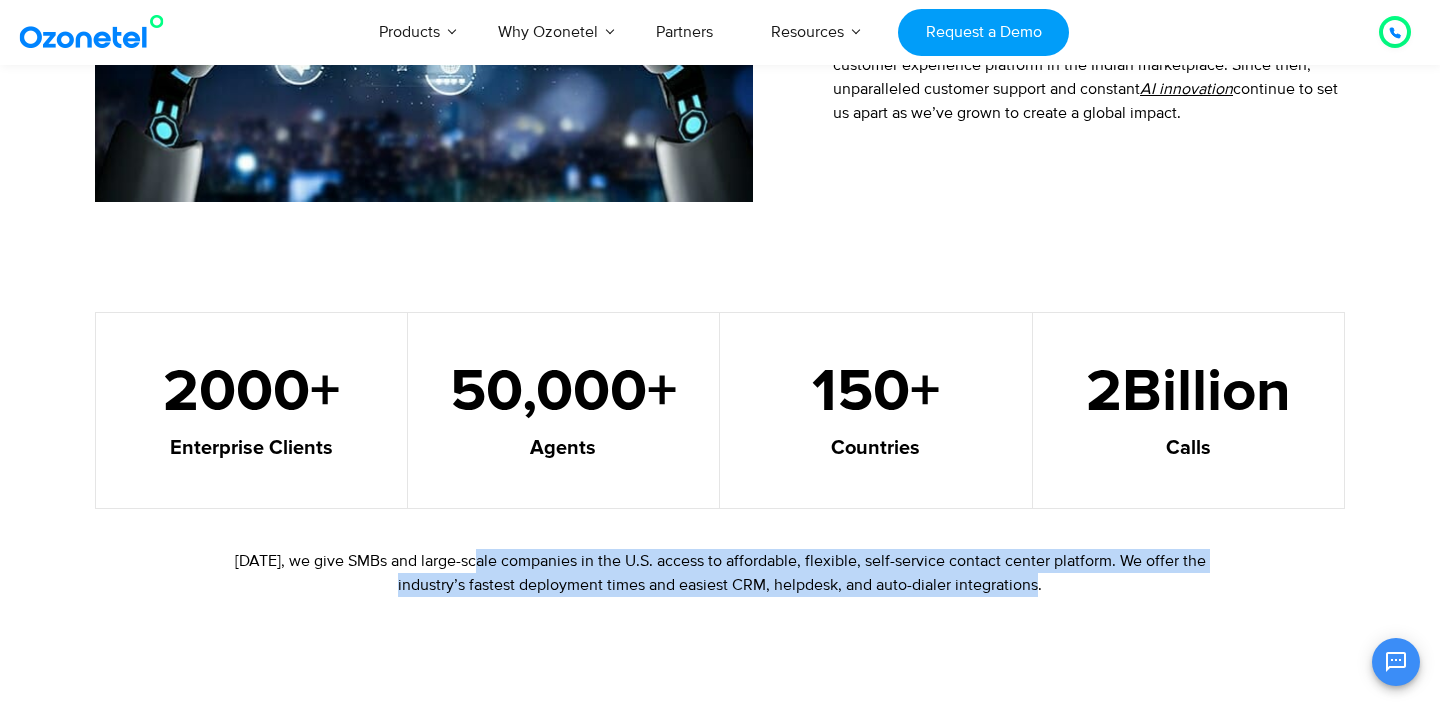 drag, startPoint x: 552, startPoint y: 554, endPoint x: 1188, endPoint y: 605, distance: 638.04156 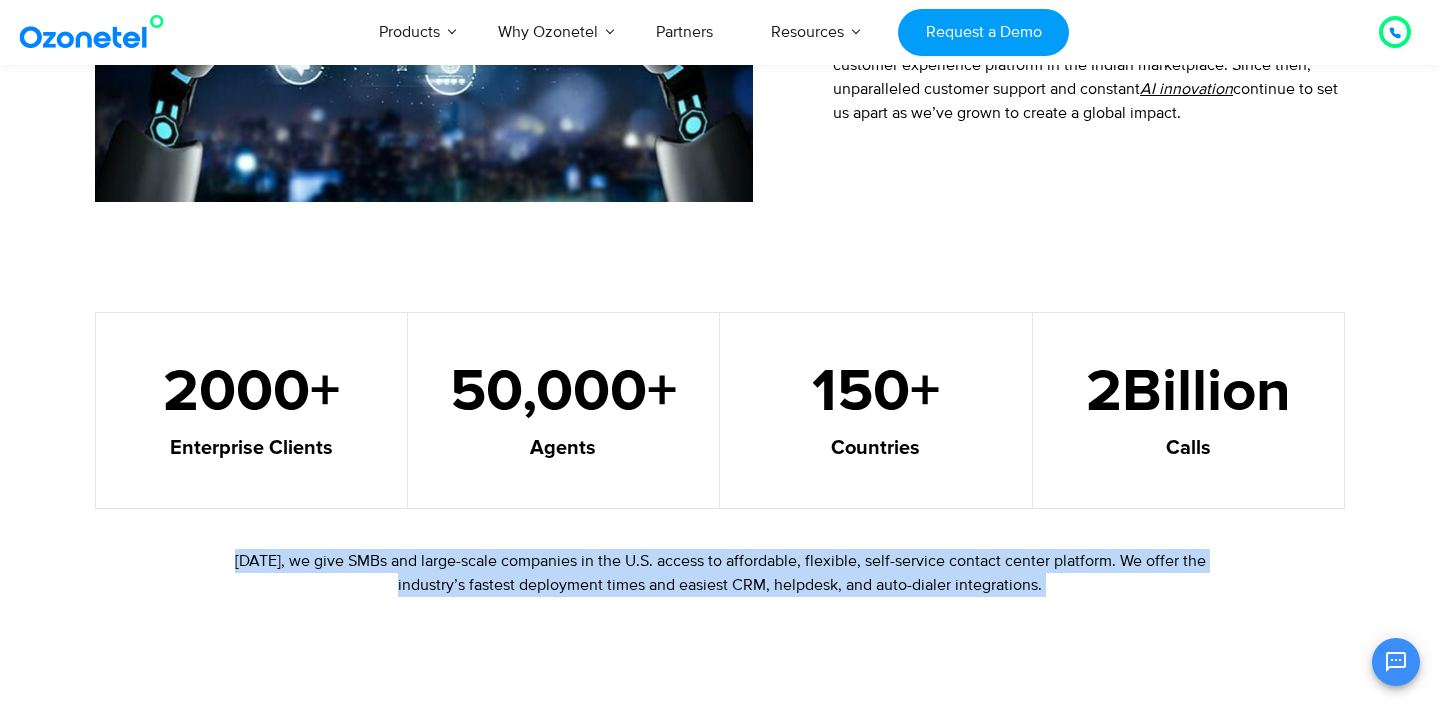 drag, startPoint x: 1188, startPoint y: 605, endPoint x: 568, endPoint y: 516, distance: 626.35535 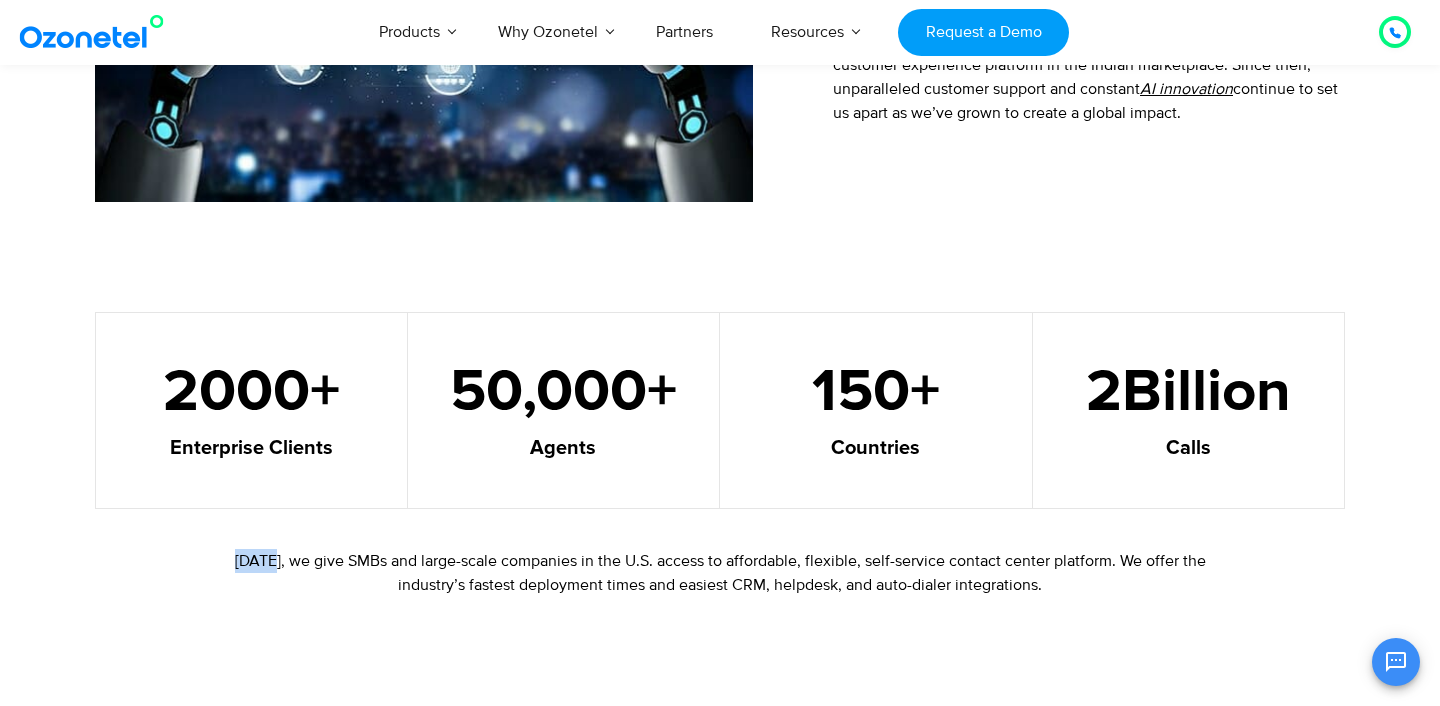 drag, startPoint x: 568, startPoint y: 516, endPoint x: 1209, endPoint y: 543, distance: 641.5684 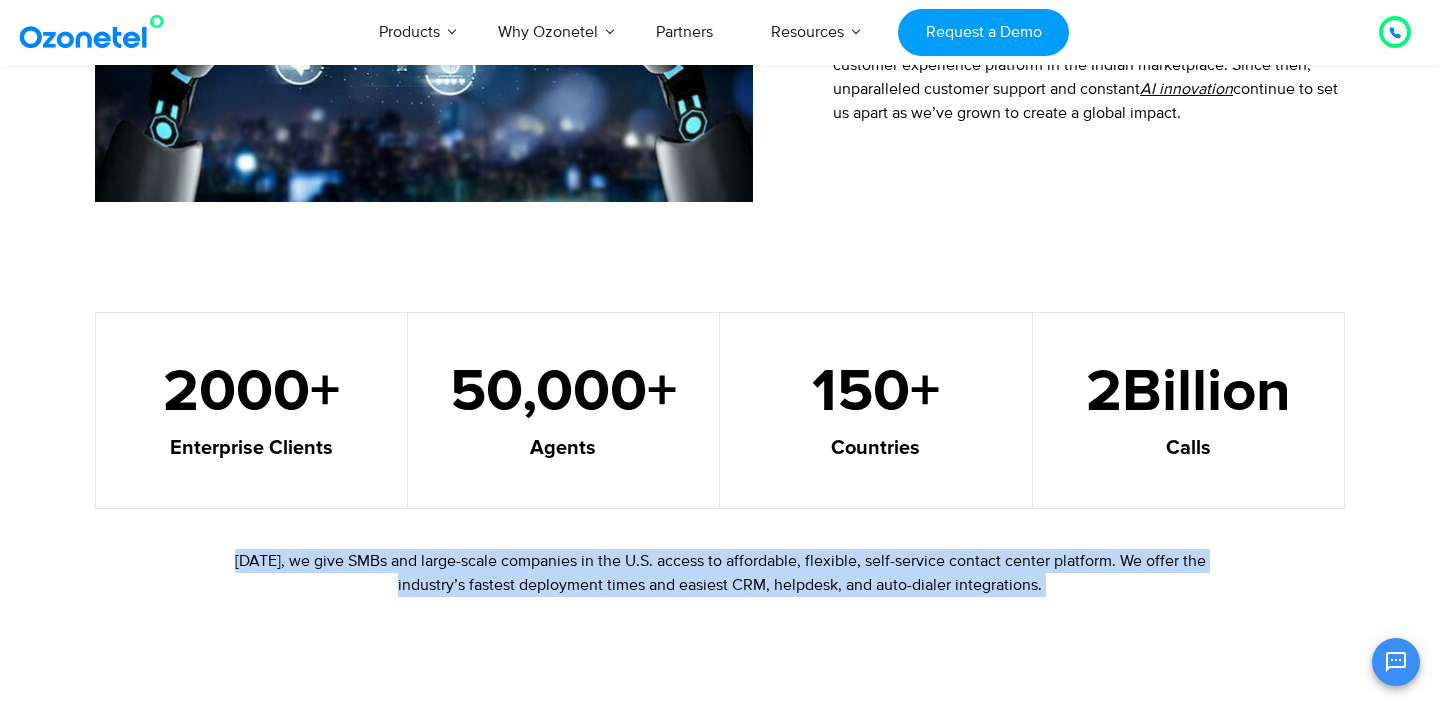 drag, startPoint x: 1145, startPoint y: 619, endPoint x: 164, endPoint y: 551, distance: 983.35394 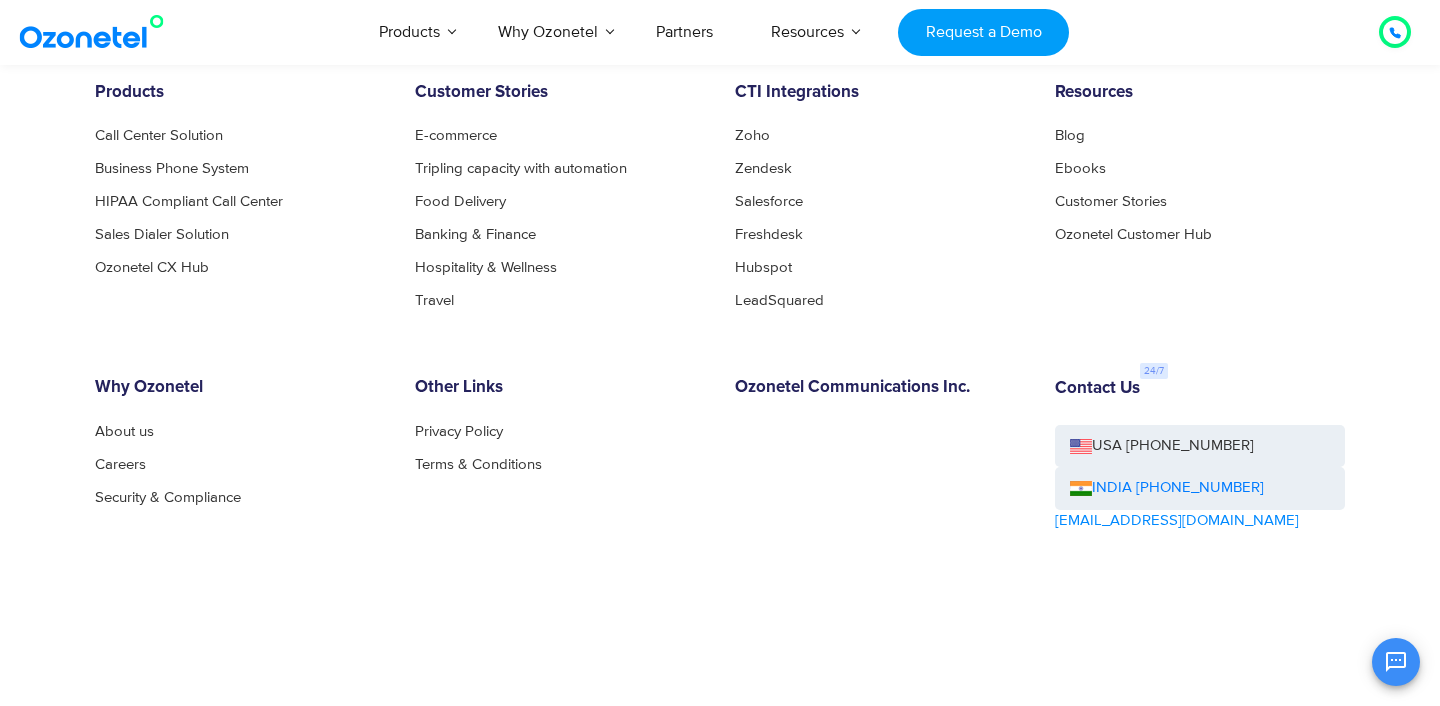 scroll, scrollTop: 2269, scrollLeft: 0, axis: vertical 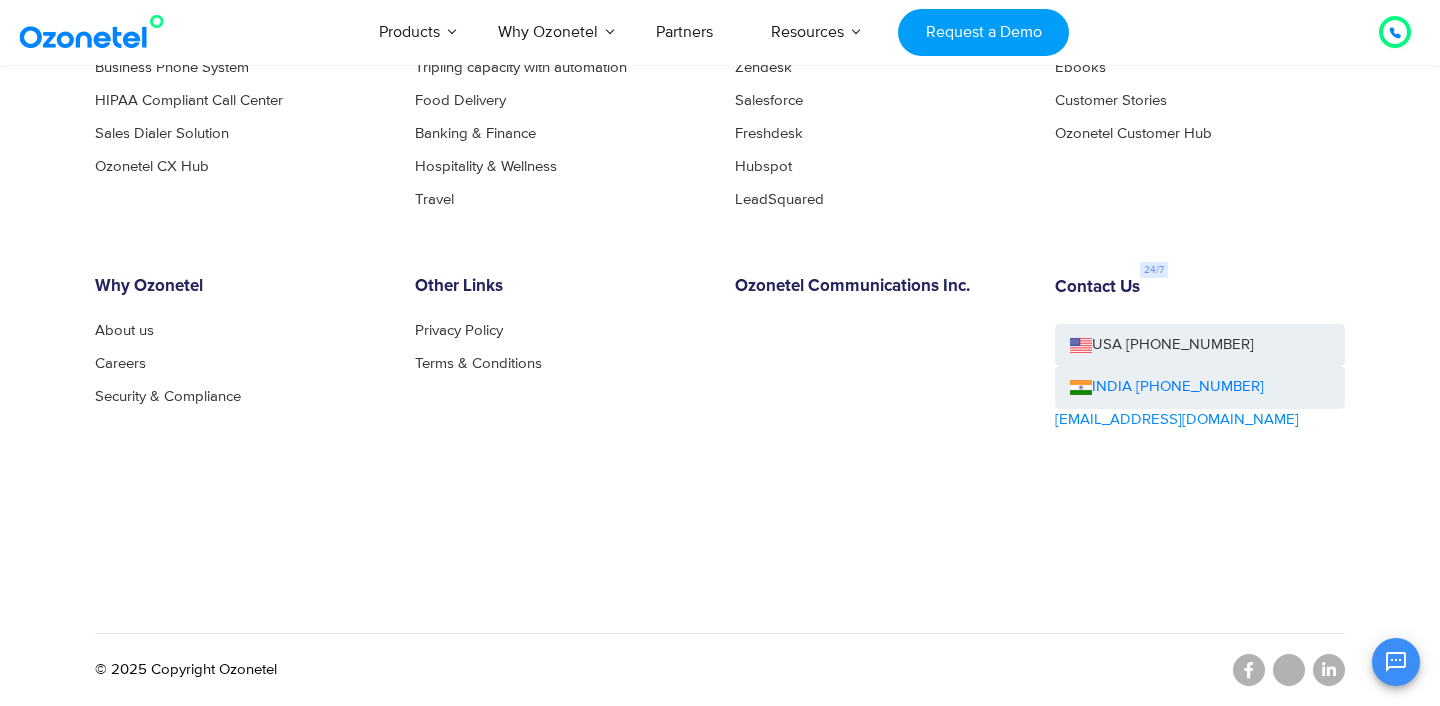 click on "Contact Us
USA +1-408-440-5445
INDIA +1800-123-150150
sales@ozonetel.com" at bounding box center (1200, 410) 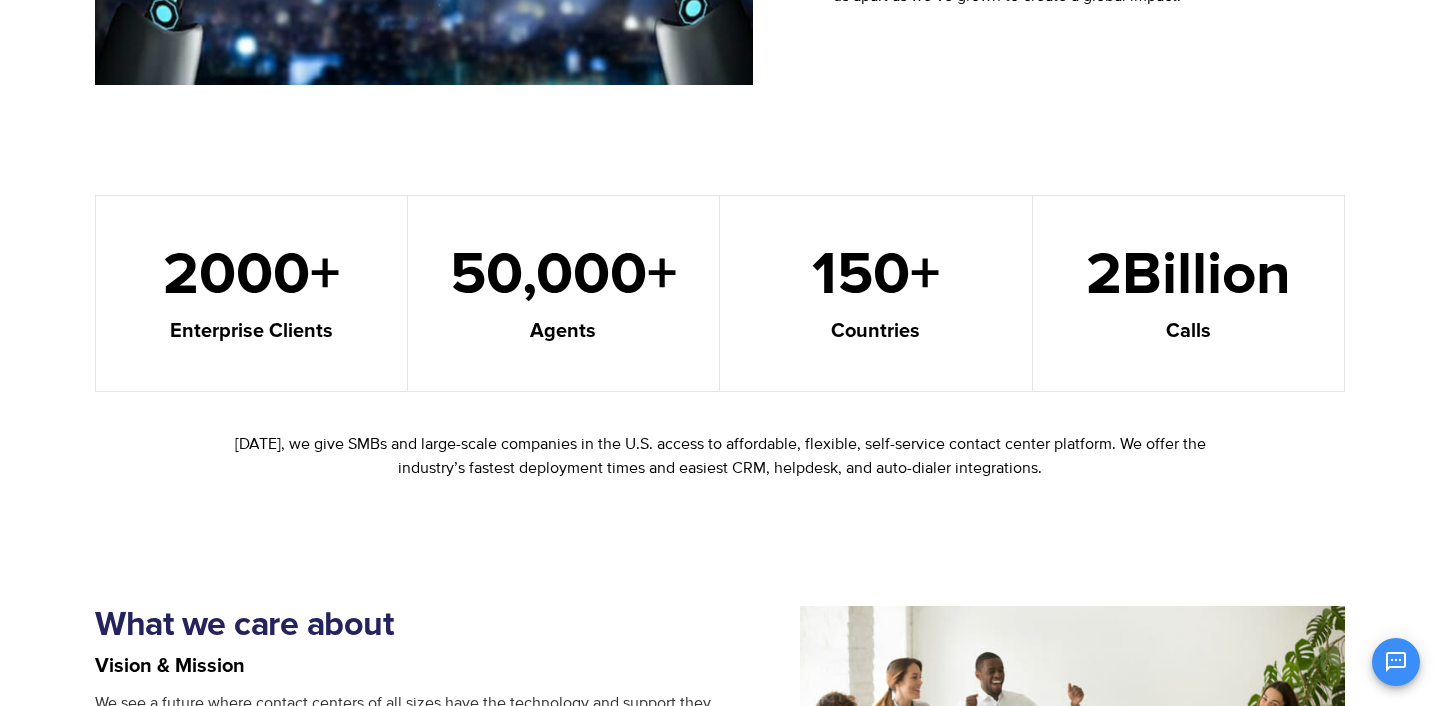 scroll, scrollTop: 0, scrollLeft: 0, axis: both 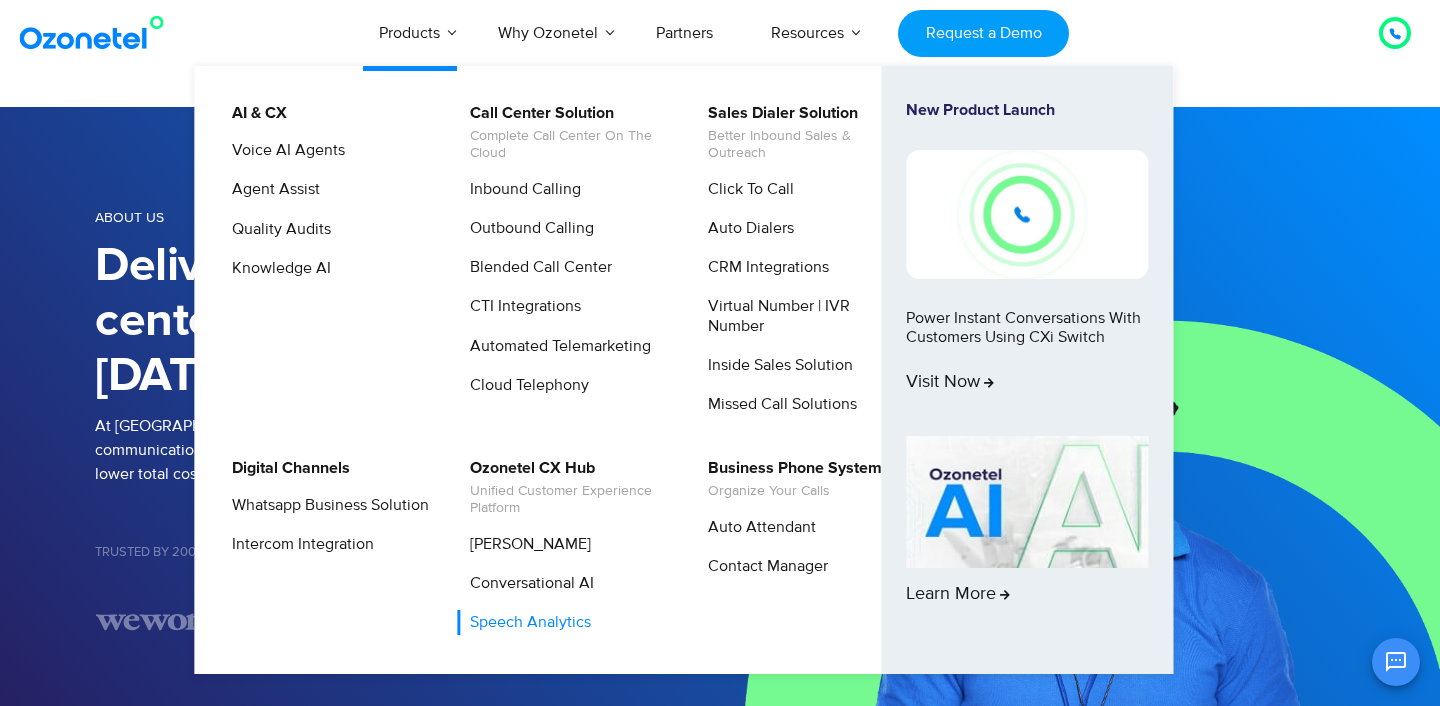 click on "Speech Analytics" at bounding box center [525, 622] 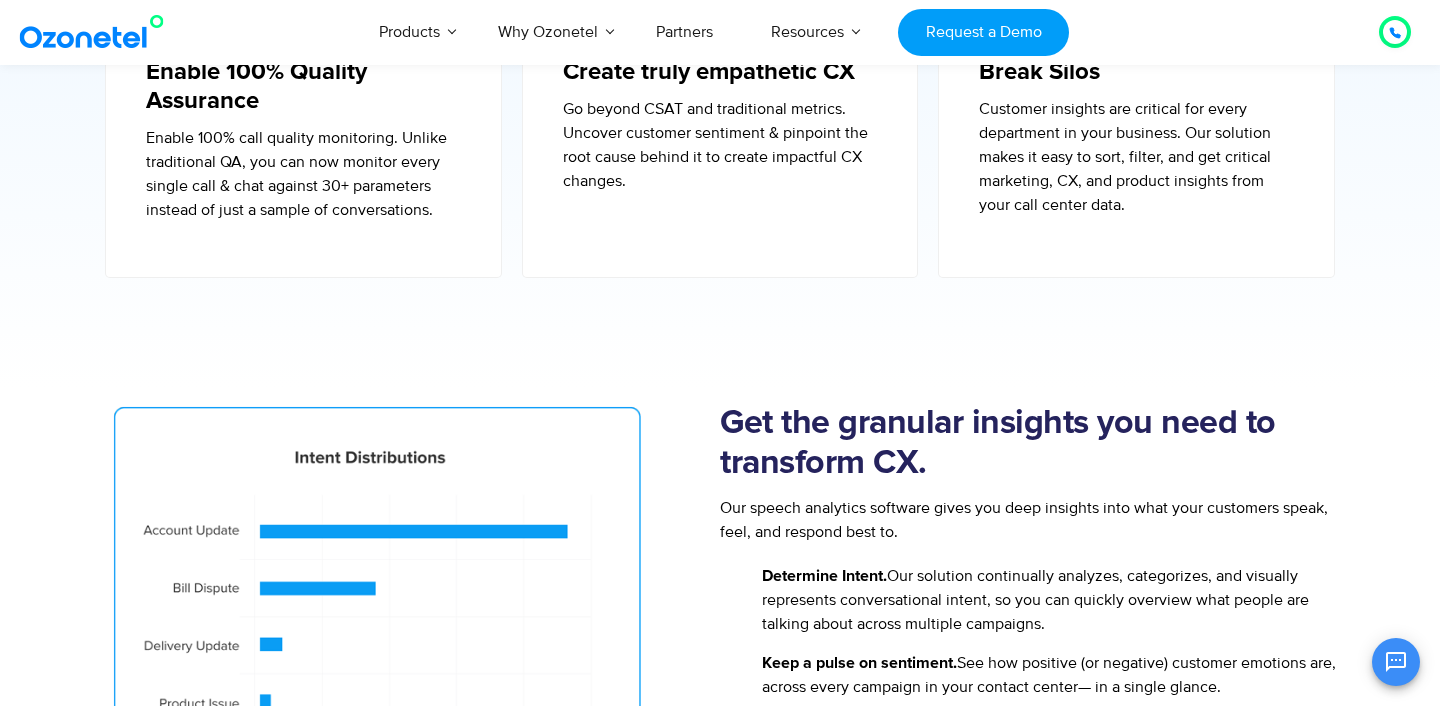 scroll, scrollTop: 1118, scrollLeft: 0, axis: vertical 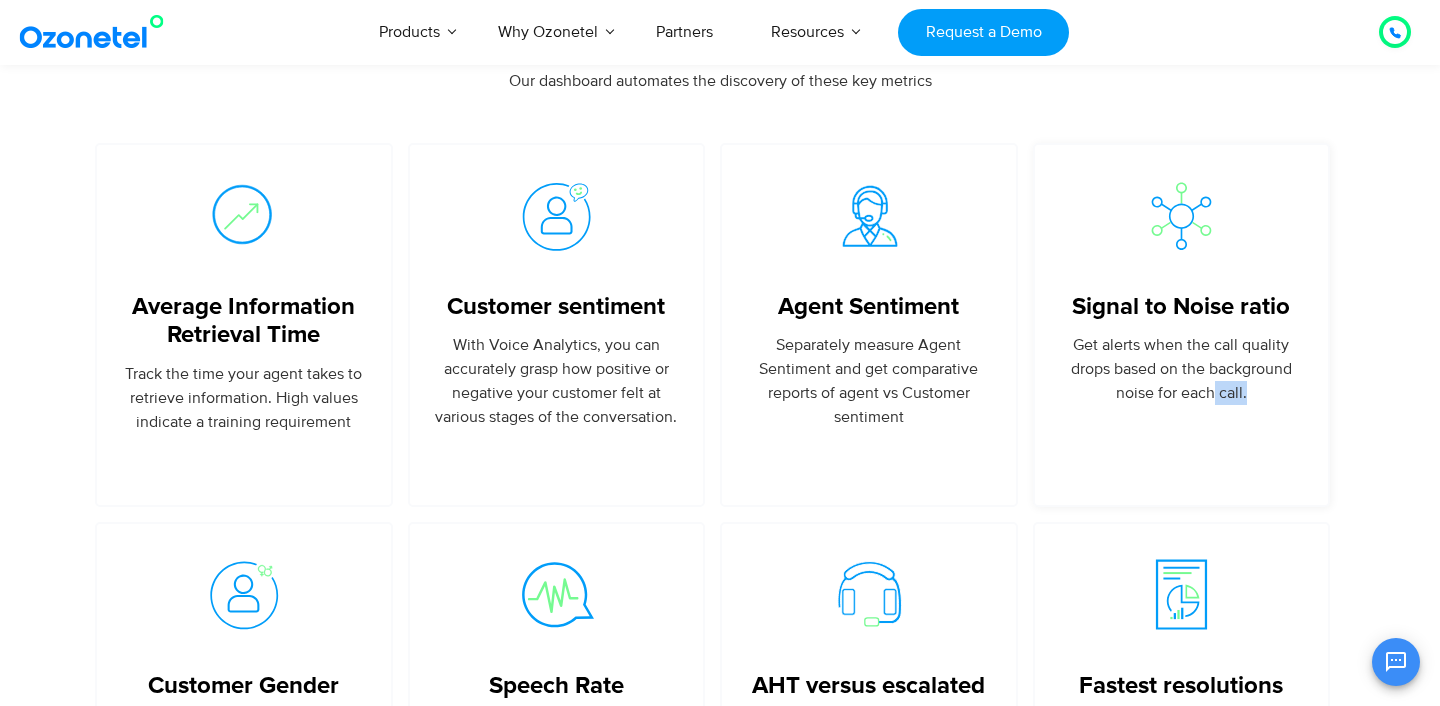 drag, startPoint x: 1096, startPoint y: 431, endPoint x: 1212, endPoint y: 394, distance: 121.75796 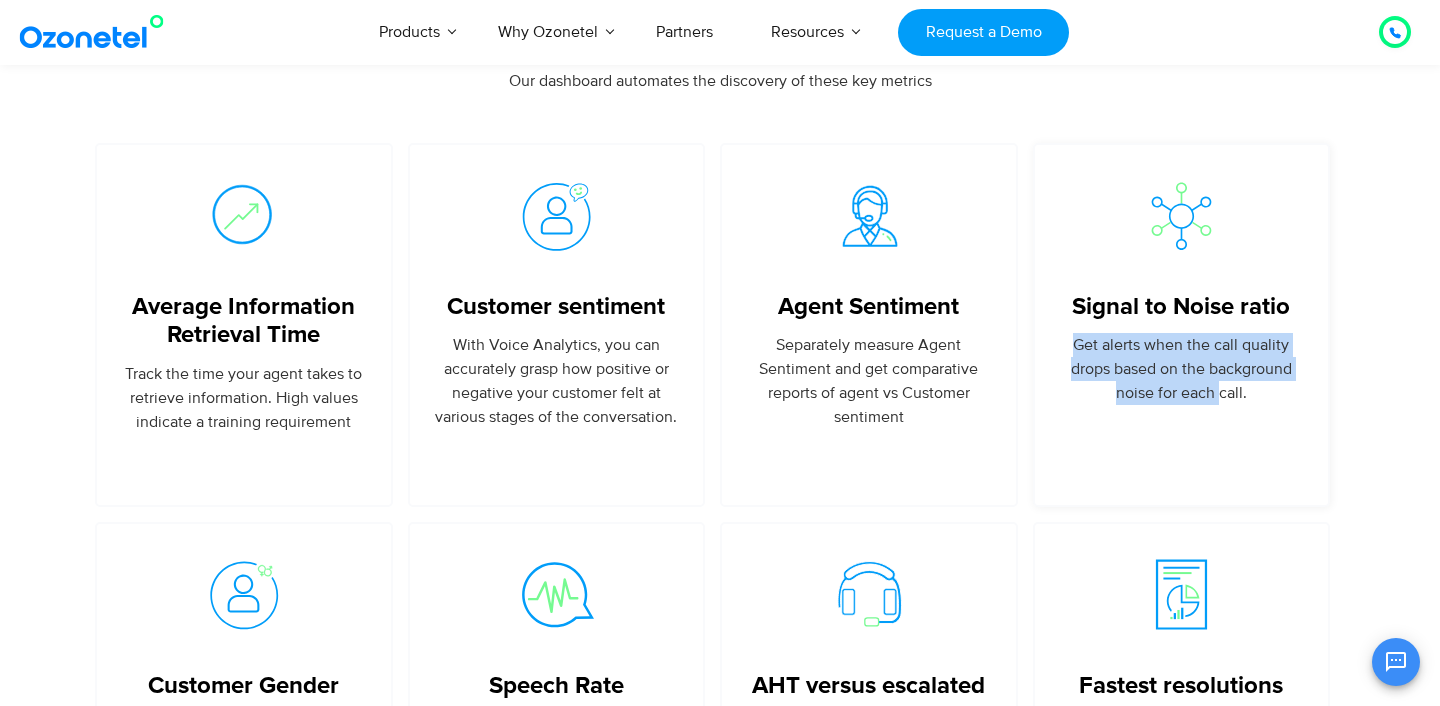 drag, startPoint x: 1212, startPoint y: 394, endPoint x: 1194, endPoint y: 333, distance: 63.600315 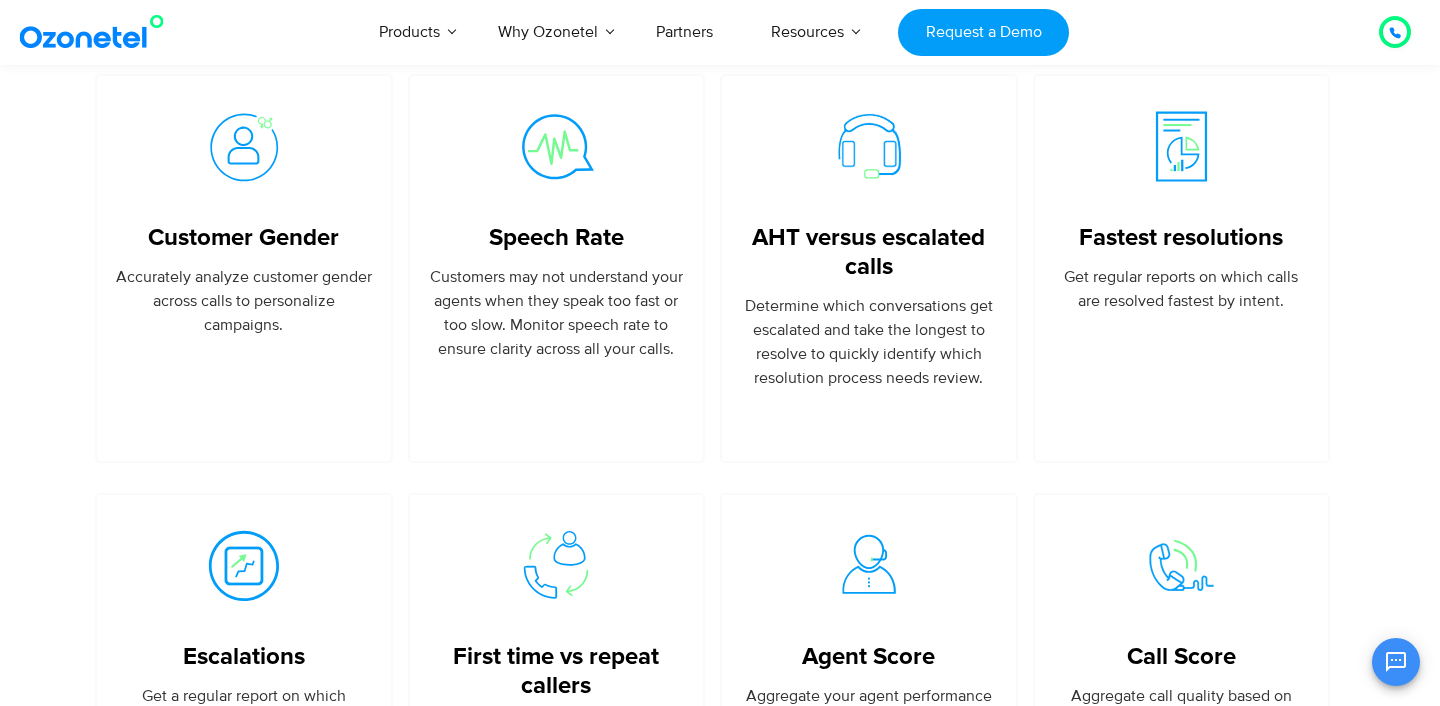 scroll, scrollTop: 3994, scrollLeft: 0, axis: vertical 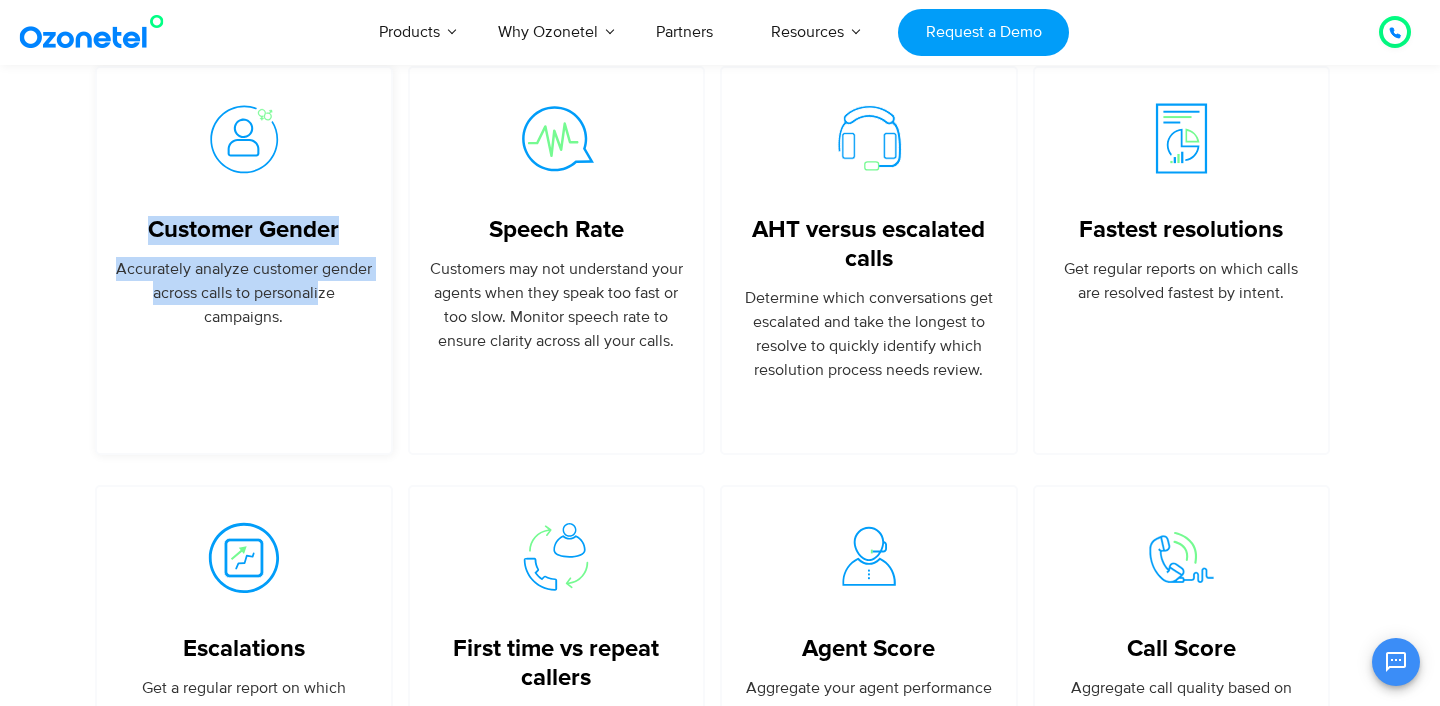 drag, startPoint x: 130, startPoint y: 220, endPoint x: 317, endPoint y: 297, distance: 202.23254 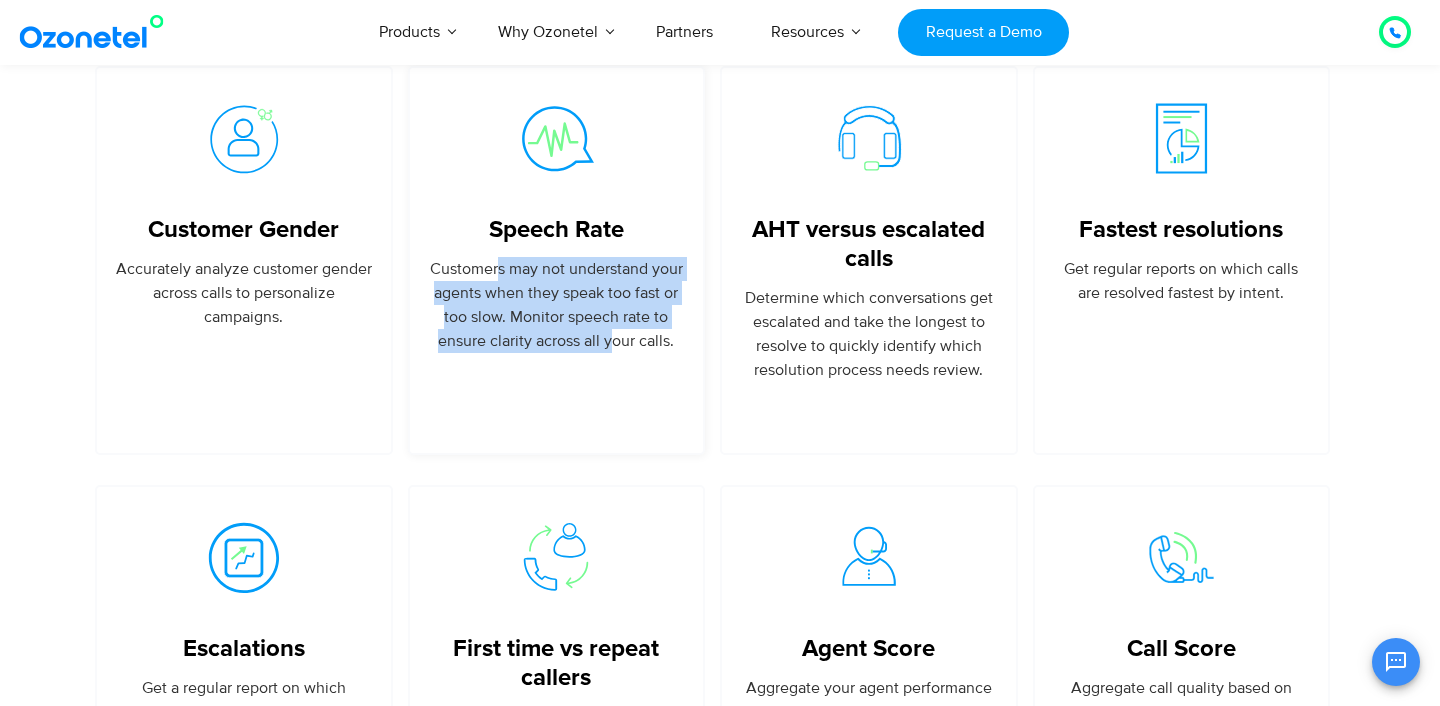 drag, startPoint x: 498, startPoint y: 266, endPoint x: 609, endPoint y: 353, distance: 141.0319 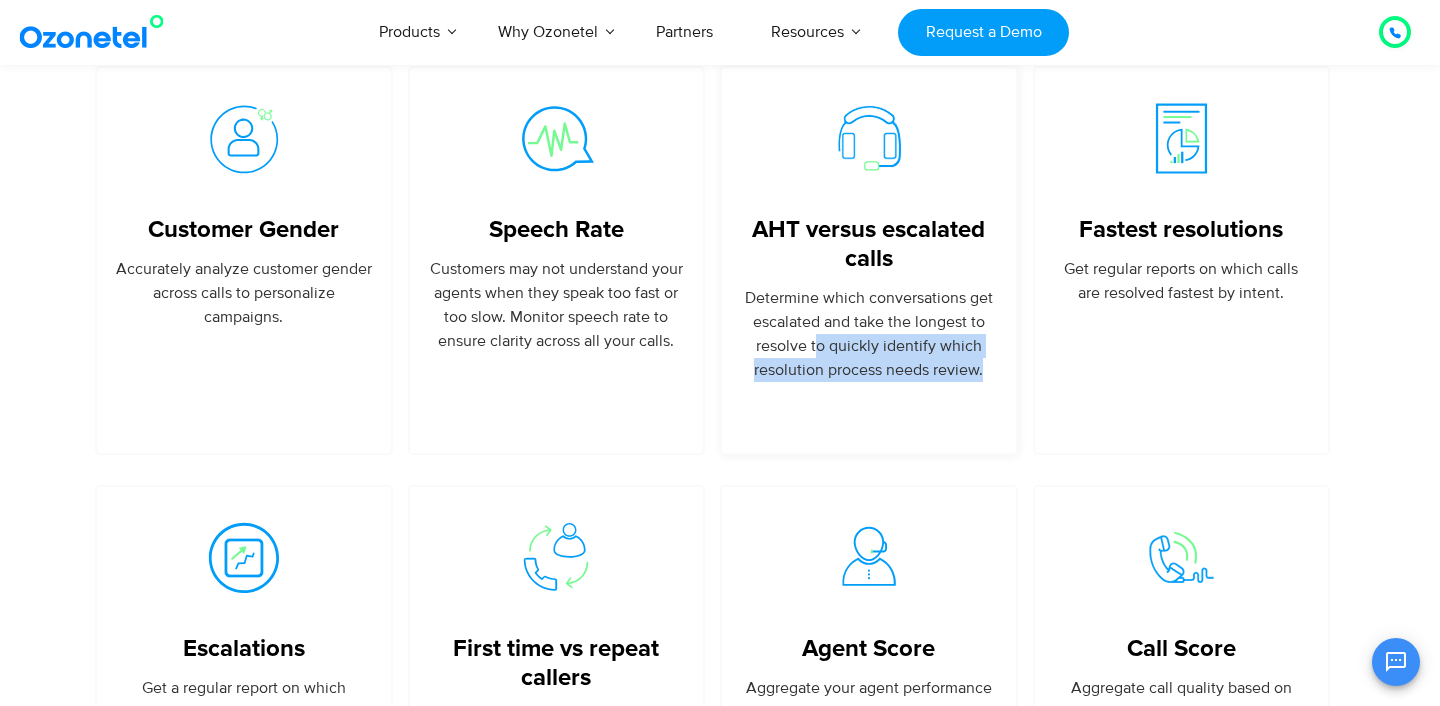 drag, startPoint x: 821, startPoint y: 348, endPoint x: 923, endPoint y: 386, distance: 108.84852 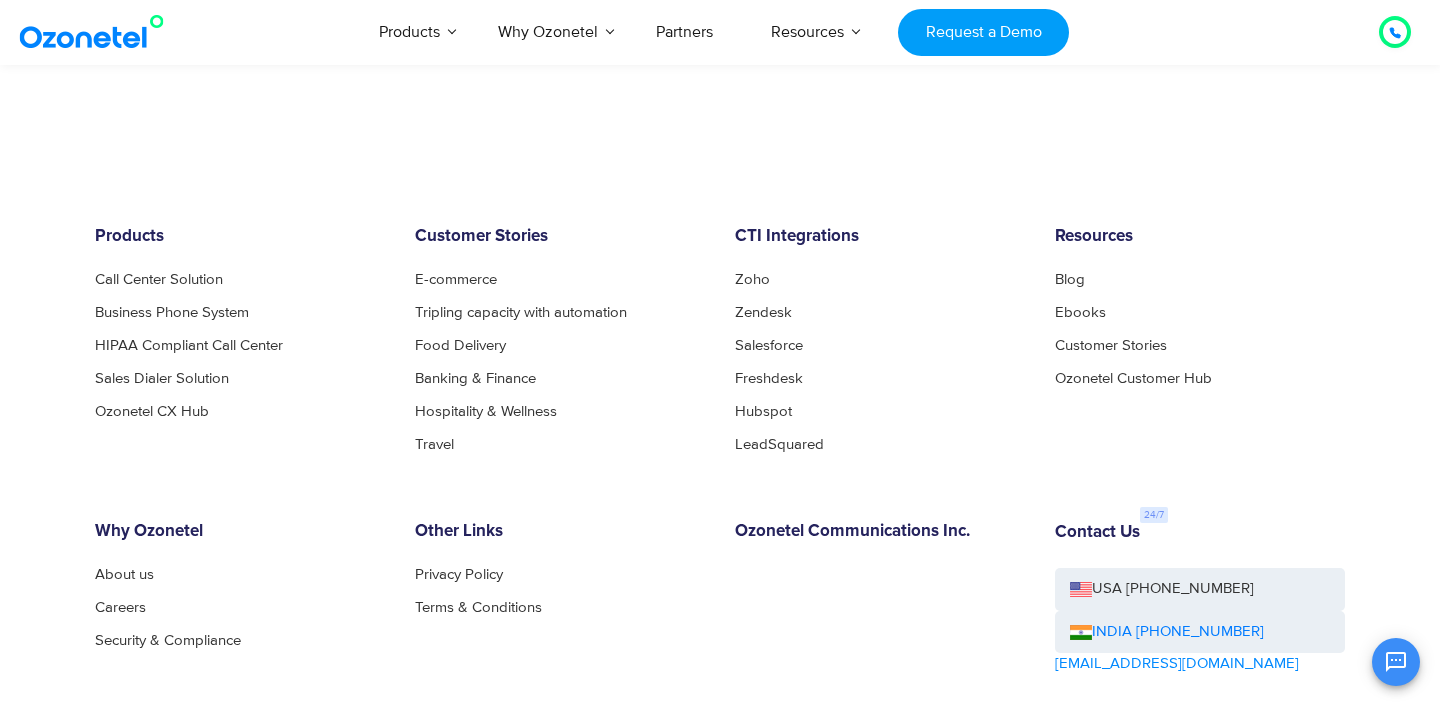 scroll, scrollTop: 7421, scrollLeft: 0, axis: vertical 